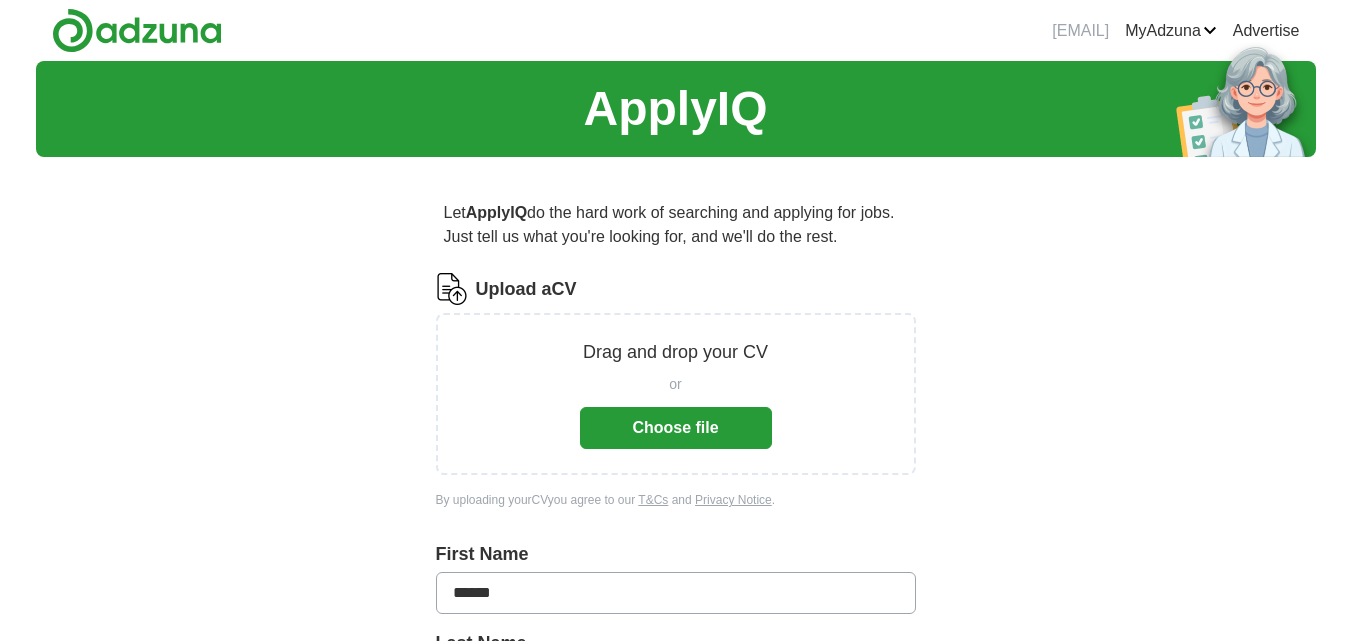 scroll, scrollTop: 0, scrollLeft: 0, axis: both 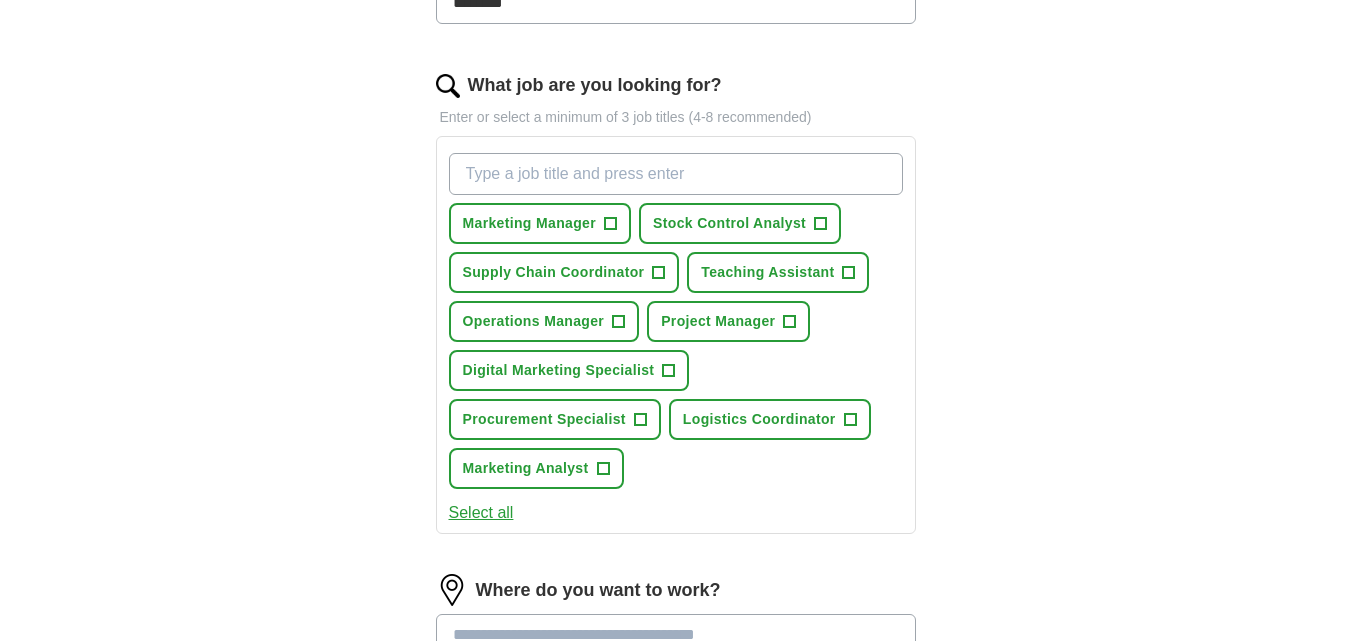 click on "What job are you looking for?" at bounding box center [676, 174] 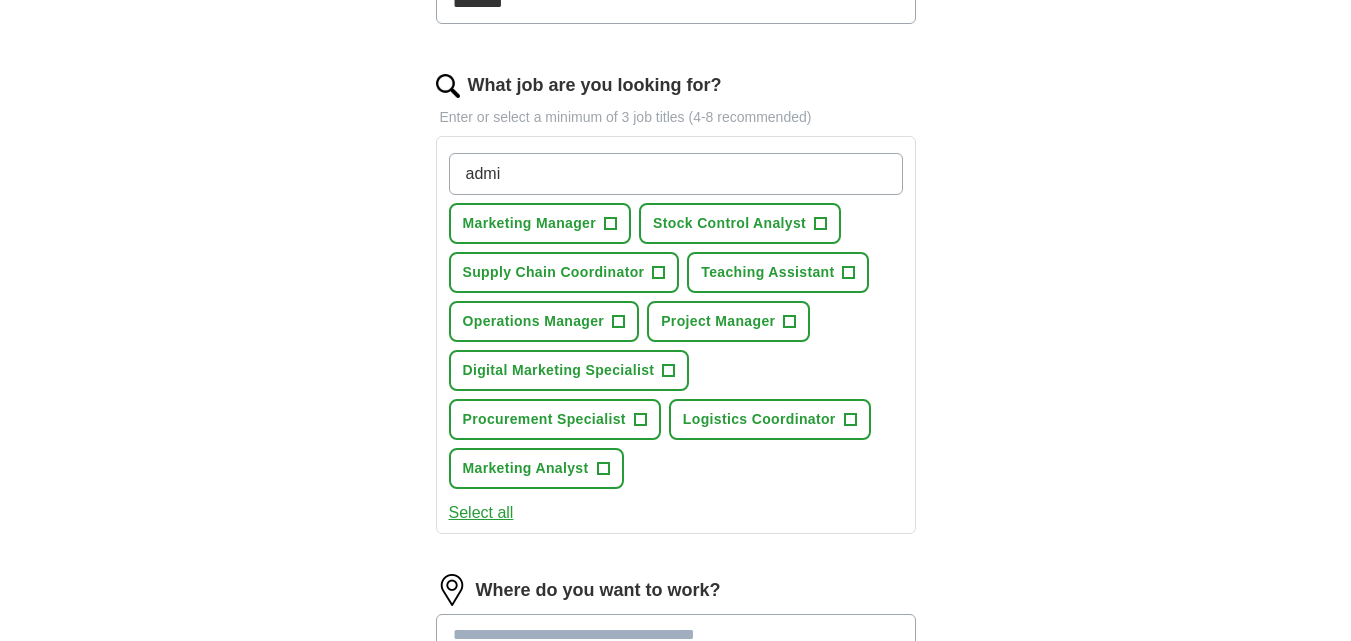 type on "admin" 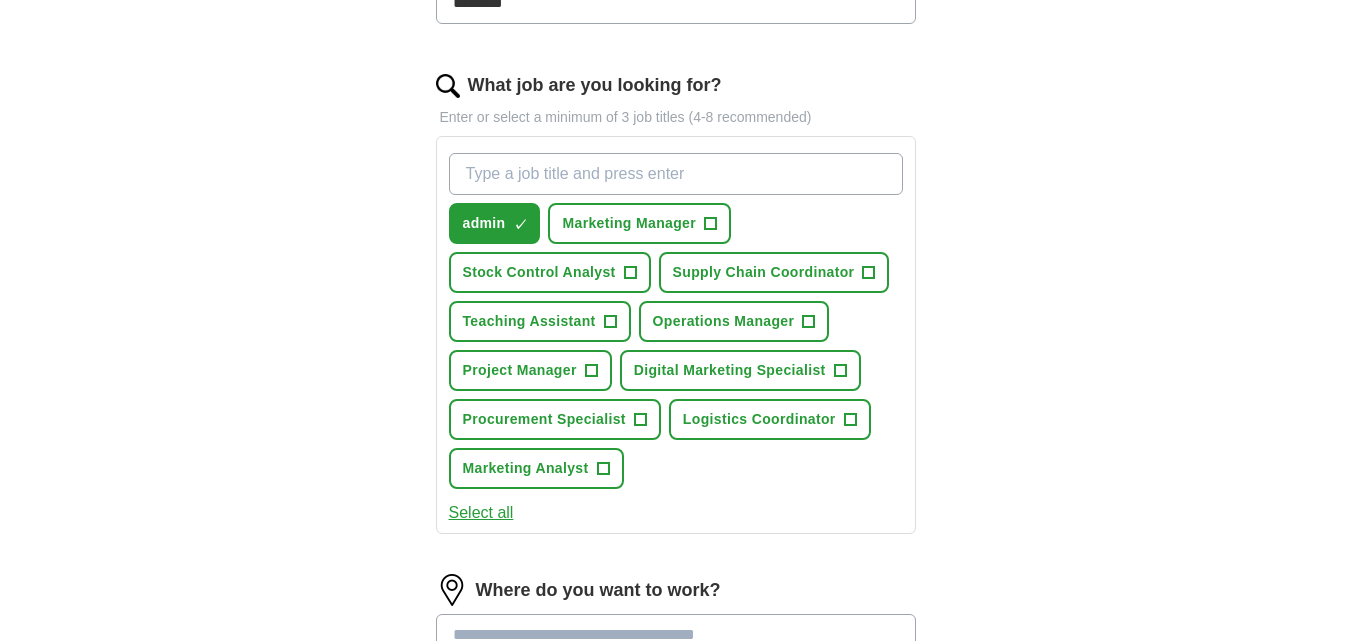 click on "What job are you looking for?" at bounding box center (676, 174) 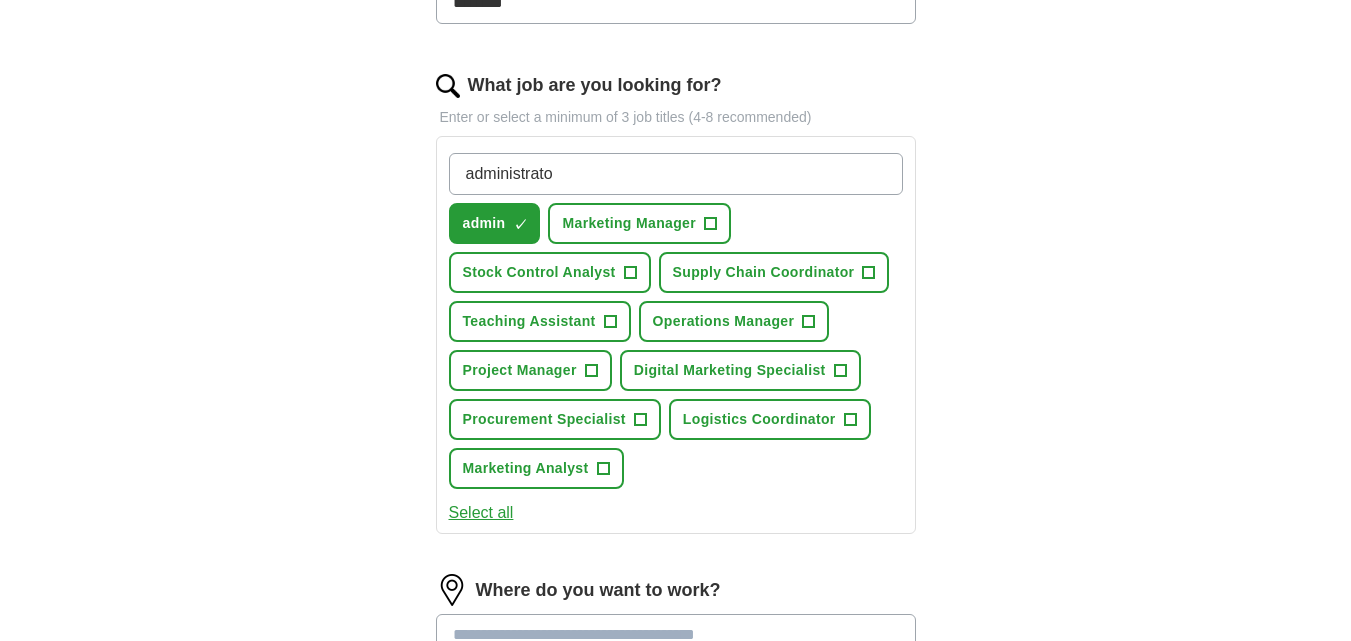type on "administrator" 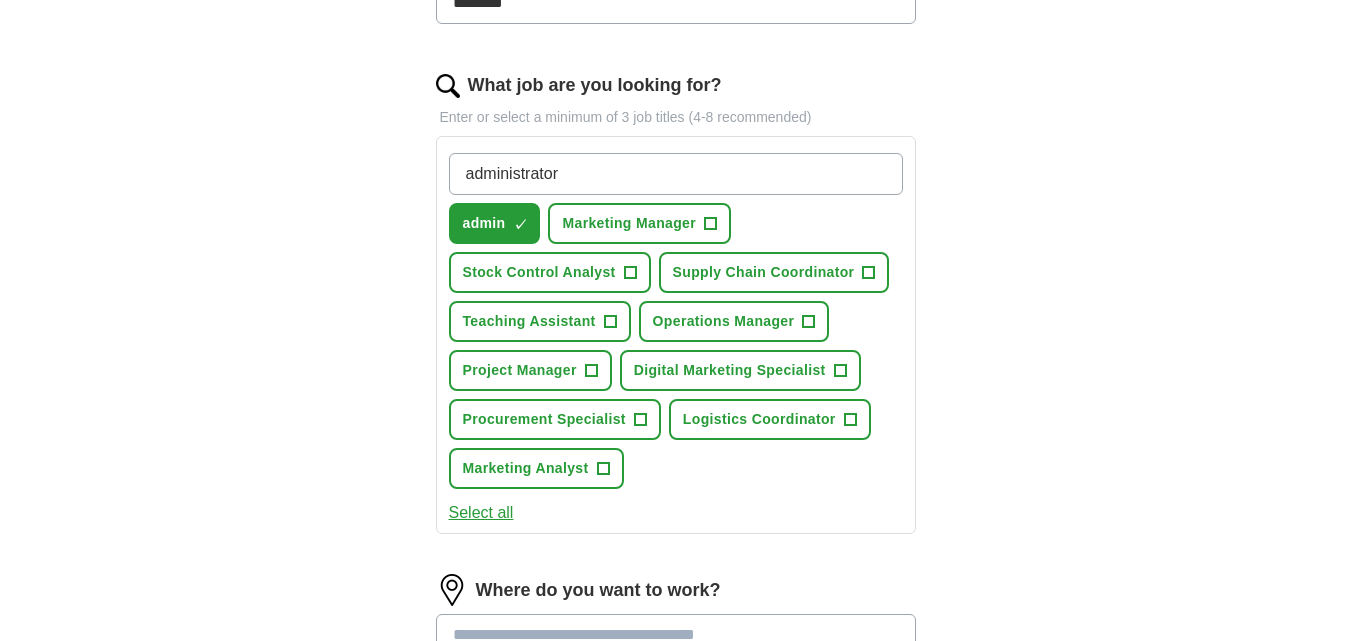 type 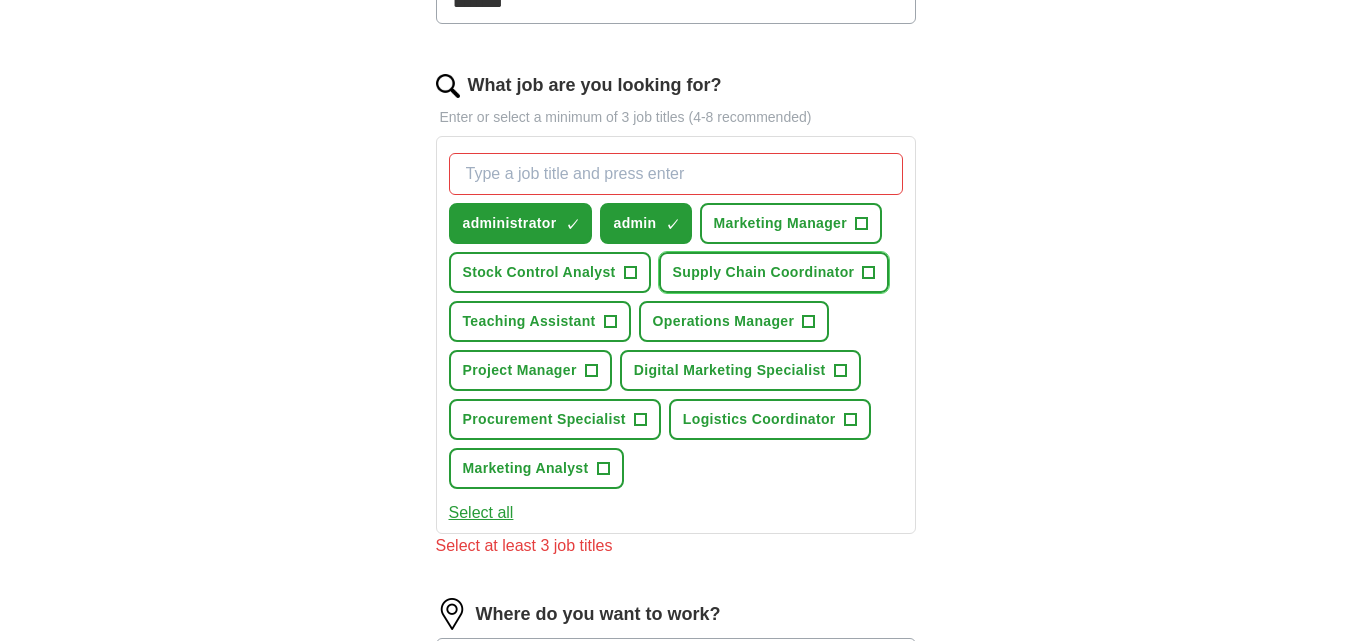 click on "Supply Chain Coordinator" at bounding box center [764, 272] 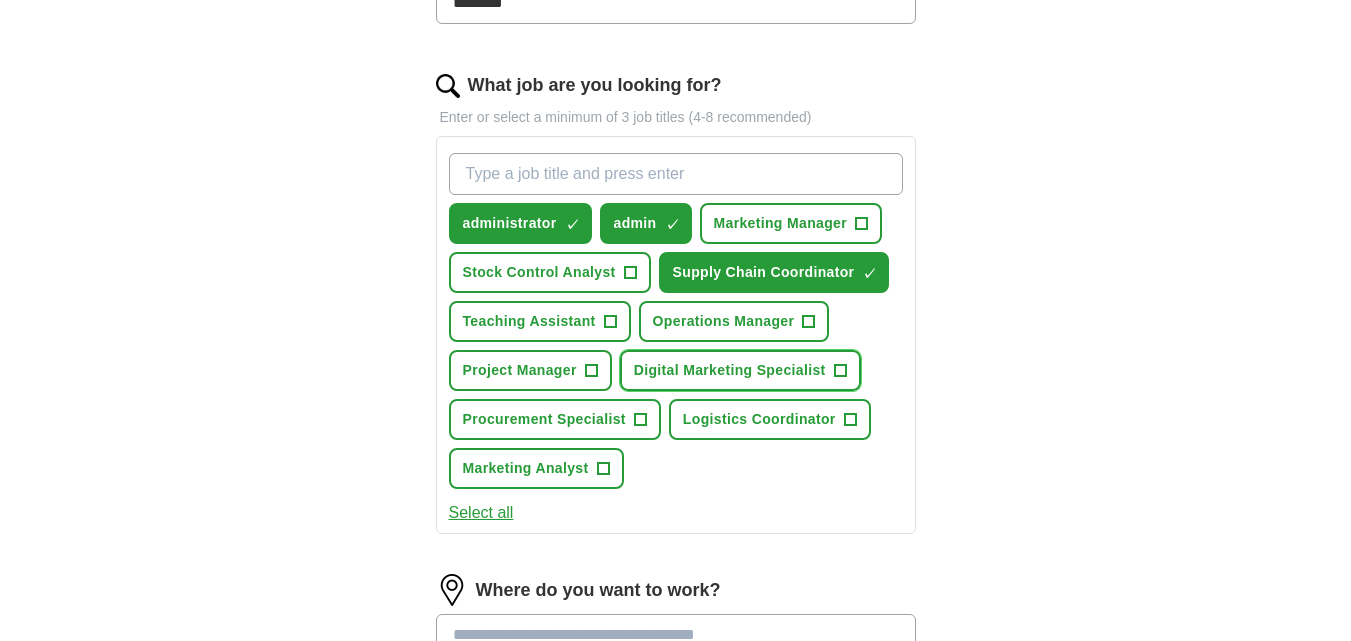 click on "Digital Marketing Specialist" at bounding box center (730, 370) 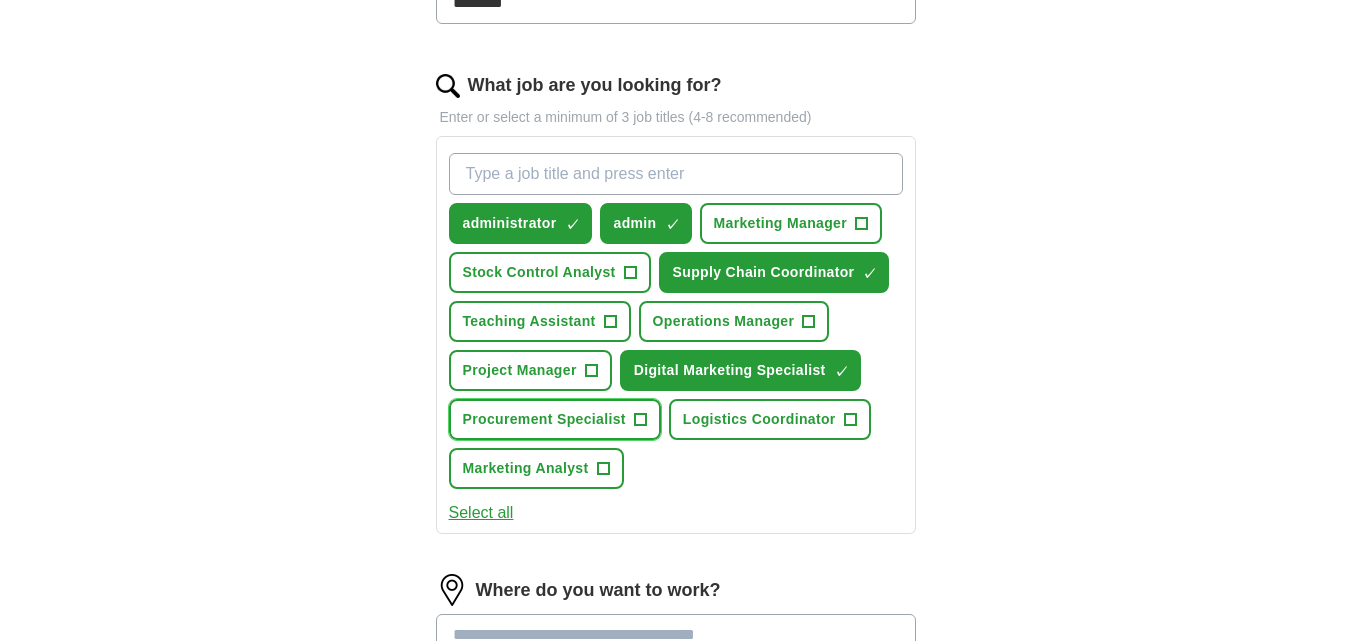 click on "Procurement Specialist" at bounding box center [544, 419] 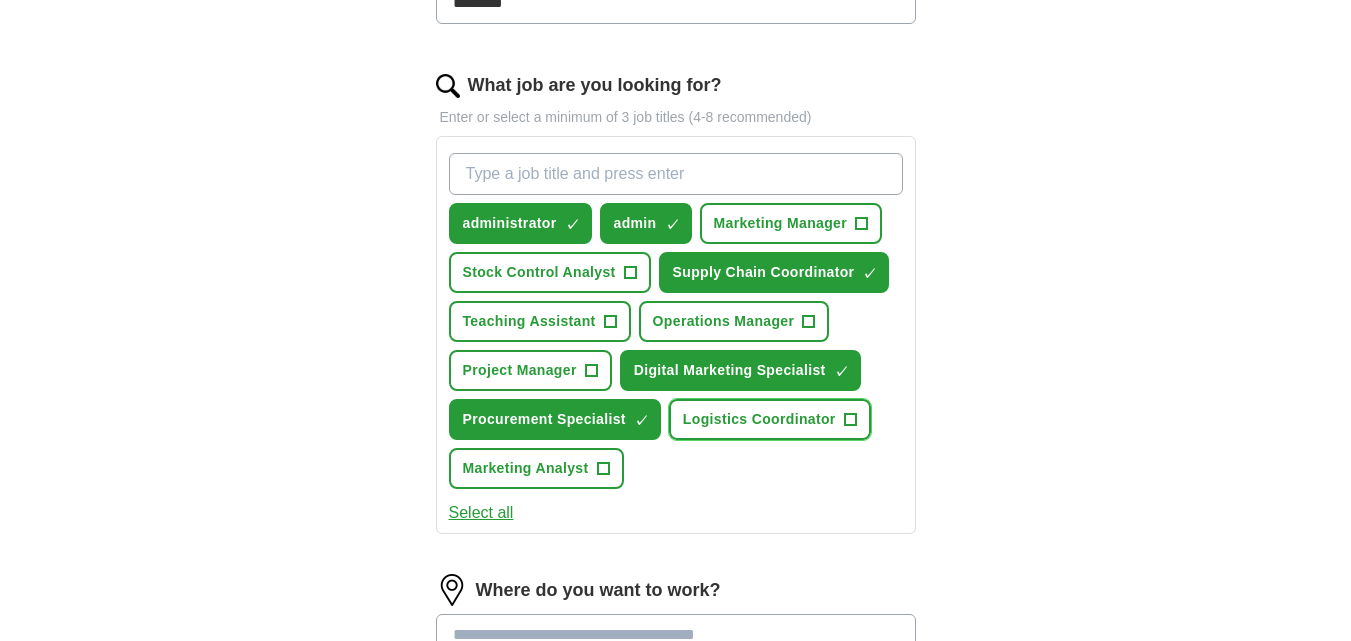 click on "Logistics Coordinator" at bounding box center (759, 419) 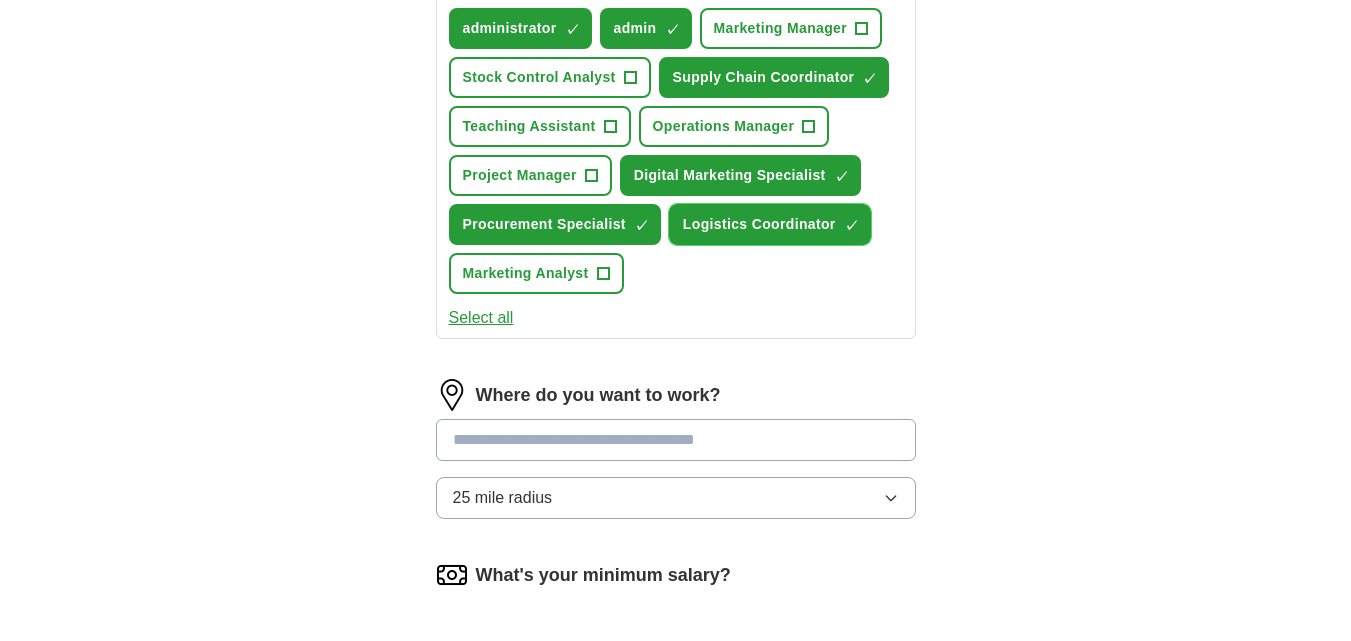 scroll, scrollTop: 800, scrollLeft: 0, axis: vertical 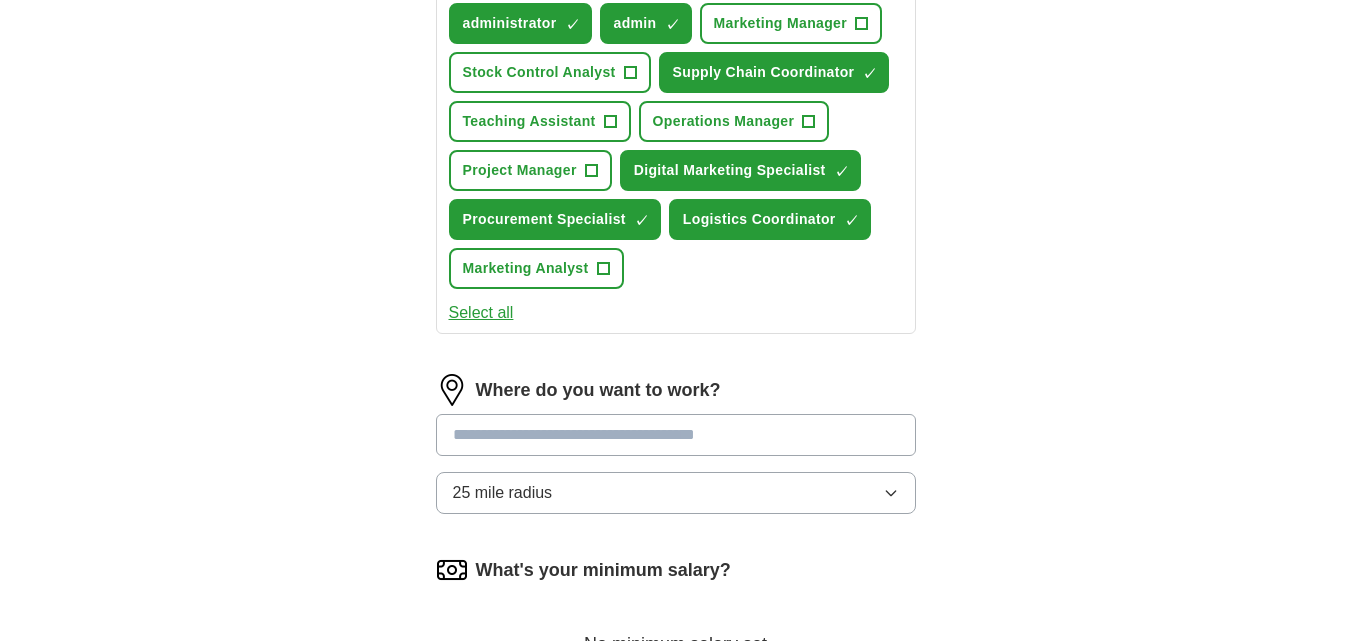 click at bounding box center [676, 435] 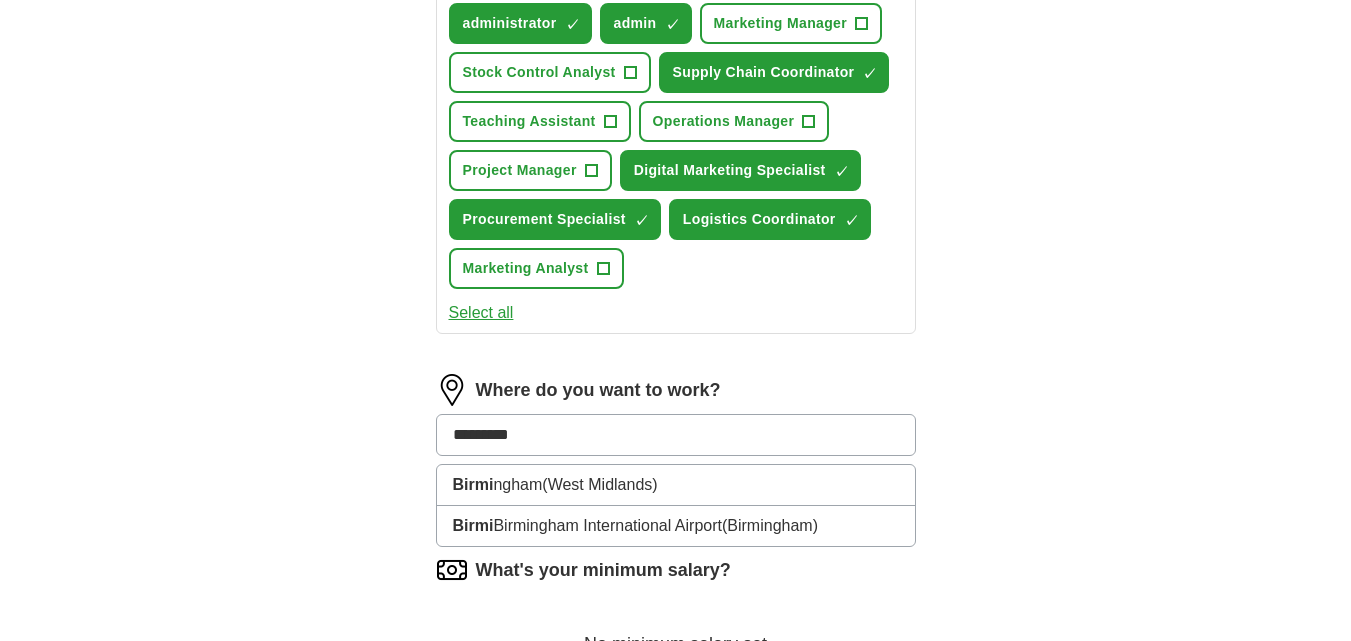 type on "**********" 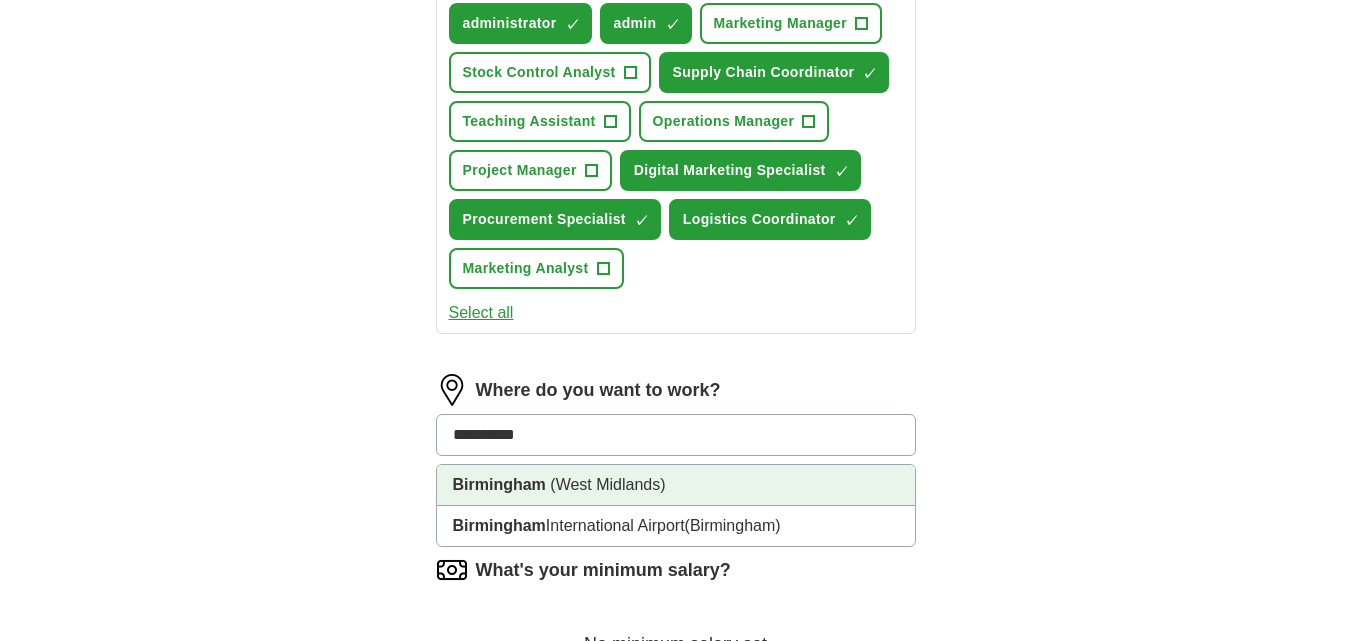 click on "(West Midlands)" at bounding box center (607, 484) 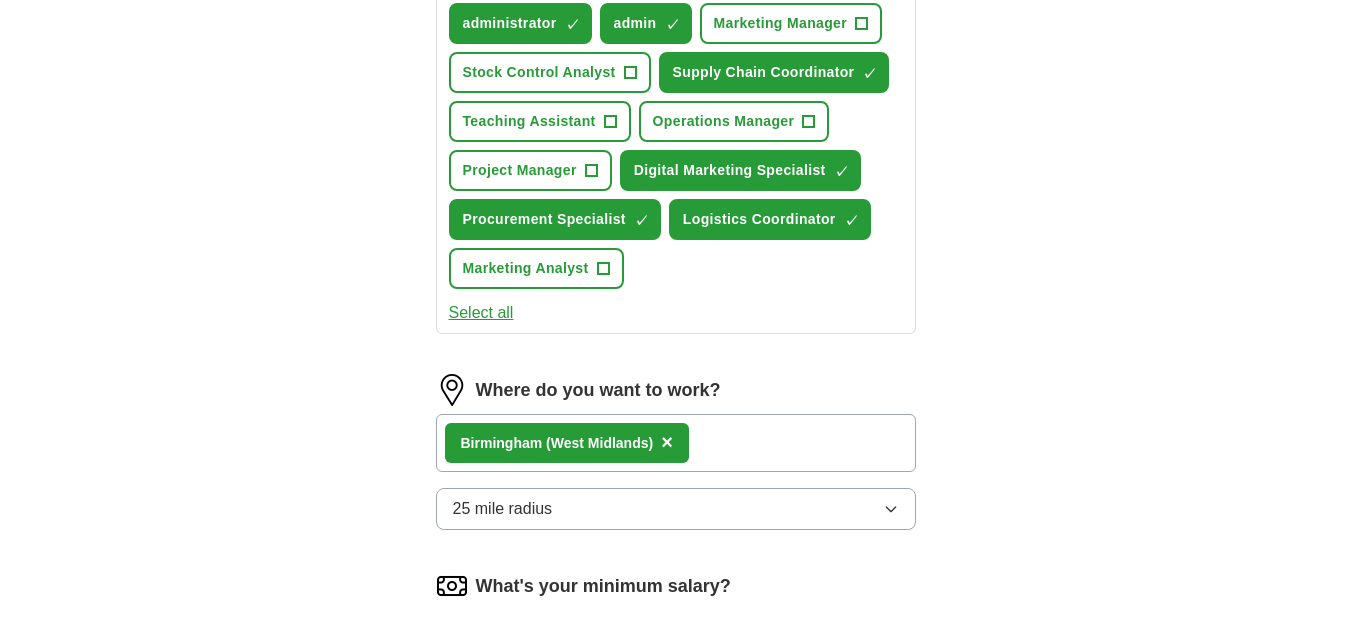 click on "25 mile radius" at bounding box center [676, 509] 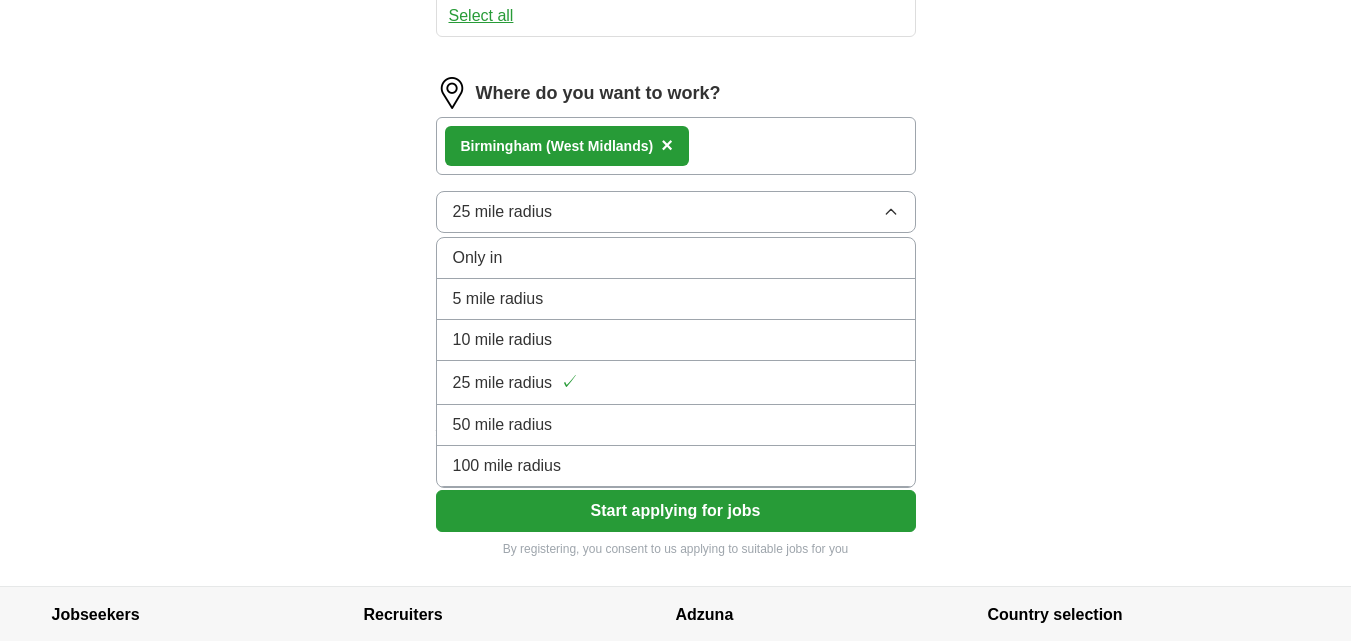 scroll, scrollTop: 1100, scrollLeft: 0, axis: vertical 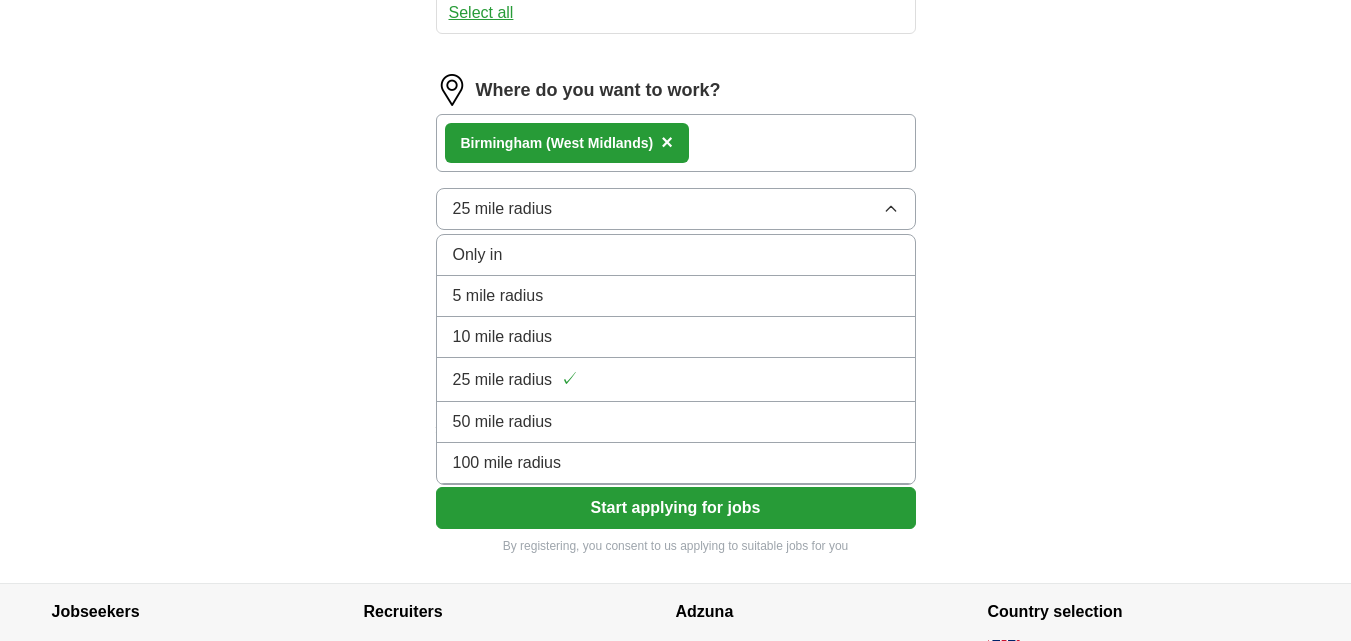 click on "5 mile radius" at bounding box center [498, 296] 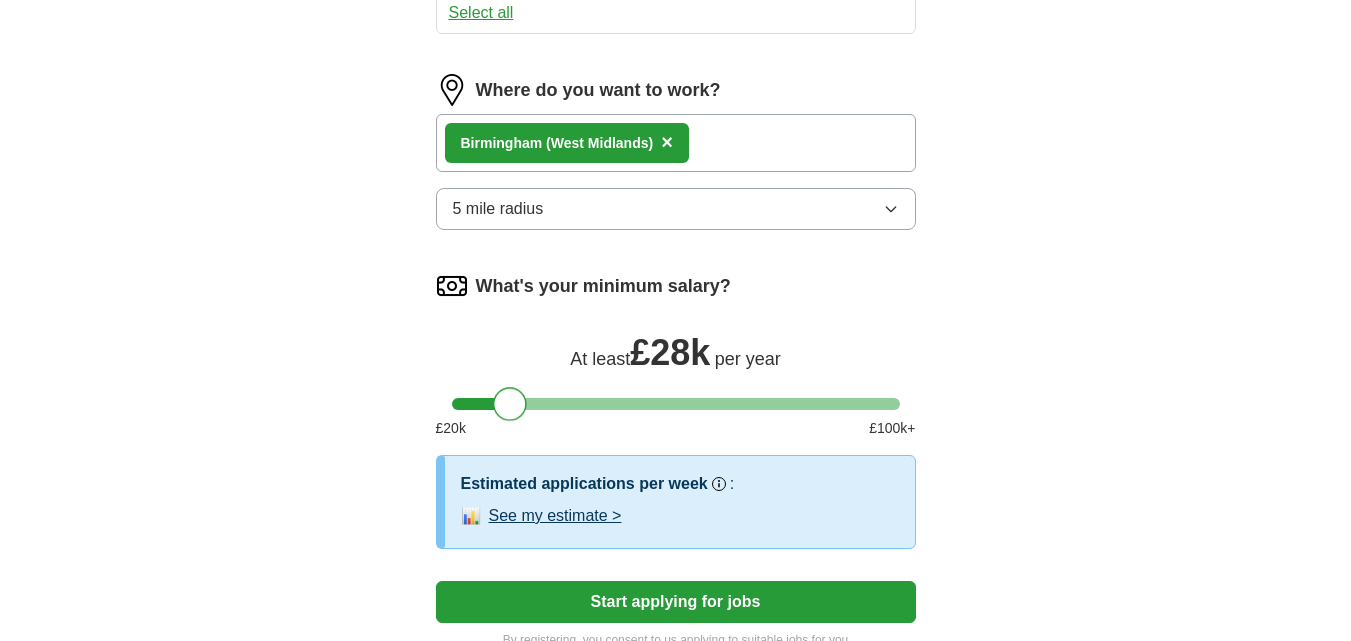 drag, startPoint x: 474, startPoint y: 408, endPoint x: 513, endPoint y: 407, distance: 39.012817 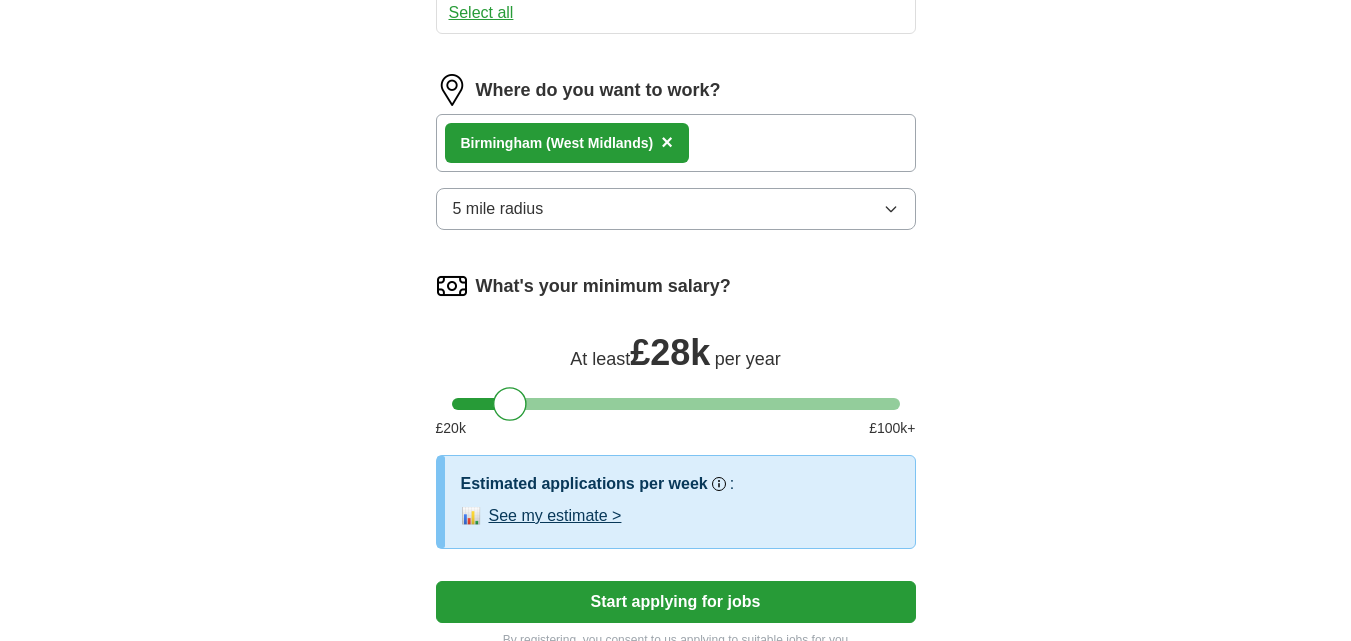 click on "Select a CV [FIRST] [LAST] Resume.pdf [DATE], [TIME] Upload a different CV By uploading your CV you agree to our T&Cs and Privacy Notice . First Name ****** Last Name ******** What job are you looking for? Enter or select a minimum of 3 job titles (4-8 recommended) administrator ✓ × admin ✓ × Marketing Manager + Stock Control Analyst + Supply Chain Coordinator ✓ × Teaching Assistant + Operations Manager + Project Manager + Digital Marketing Specialist ✓ × Procurement Specialist ✓ × Logistics Coordinator ✓ × Marketing Analyst + Select all Where do you want to work? Birmingham (West Midlands) × 5 mile radius What's your minimum salary? At least £ 28k per year £ 20 k £ 100 k+ Estimated applications per week Our best guess based on live jobs today, and others like you. : 📊 See my estimate > Start applying for jobs" at bounding box center (676, -125) 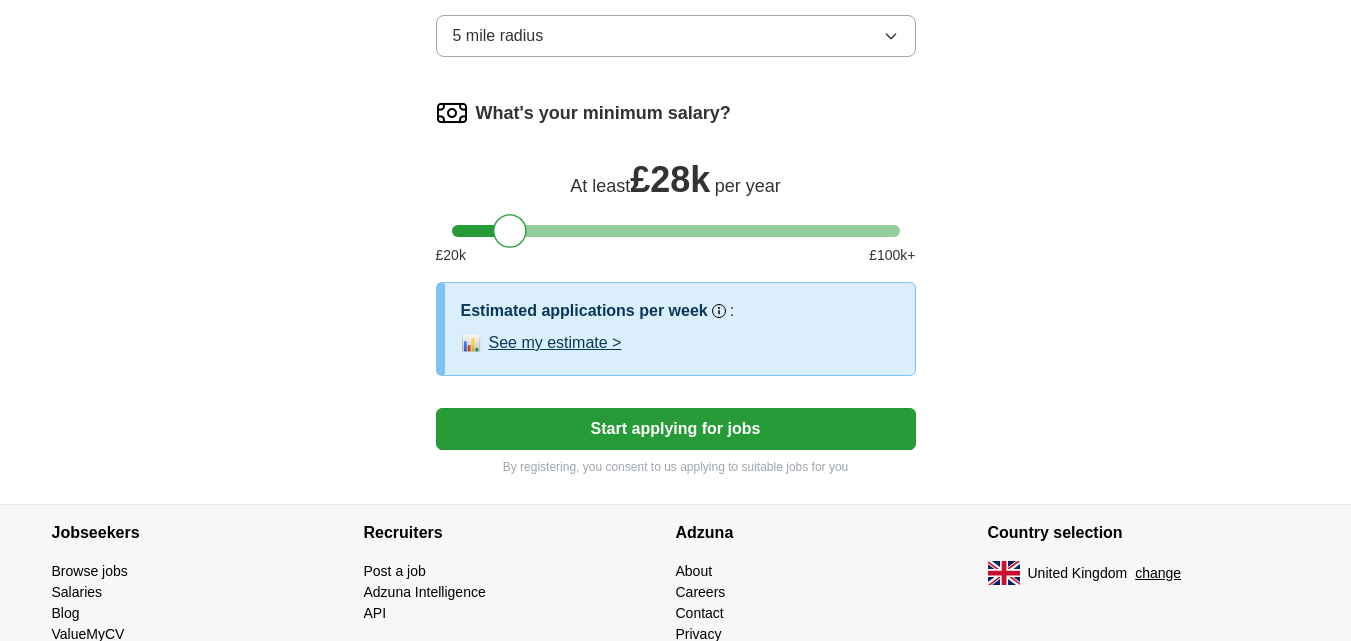 scroll, scrollTop: 1300, scrollLeft: 0, axis: vertical 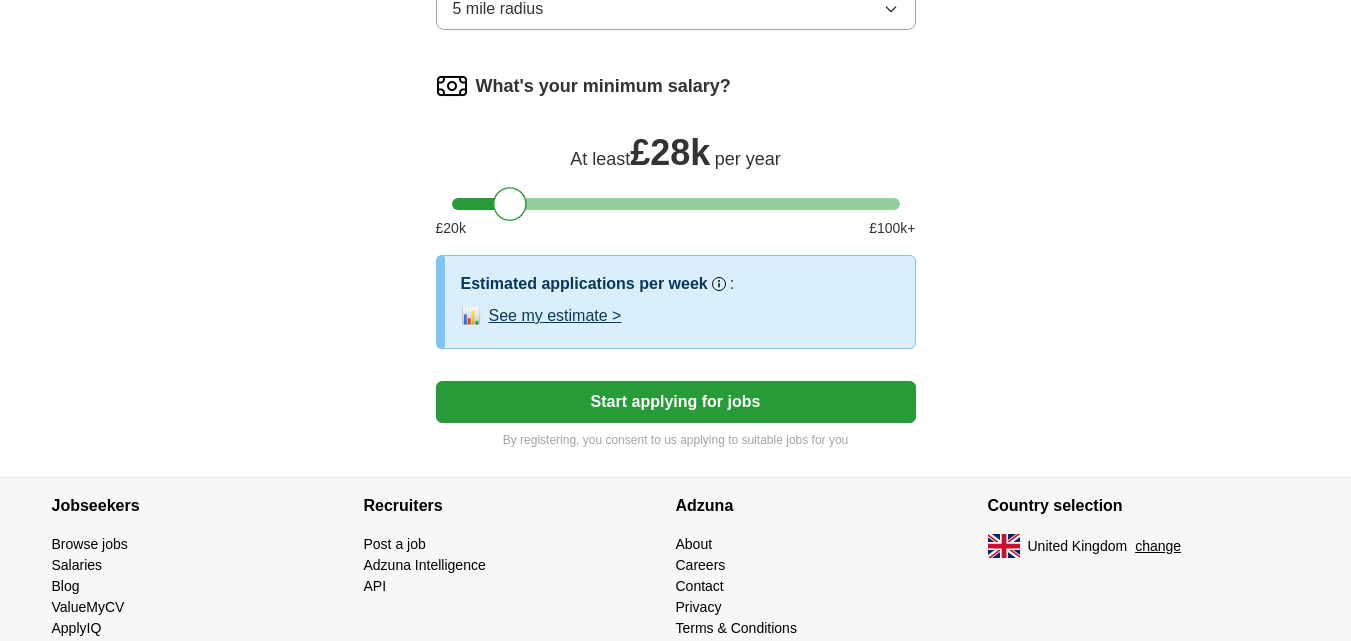 click on "Start applying for jobs" at bounding box center (676, 402) 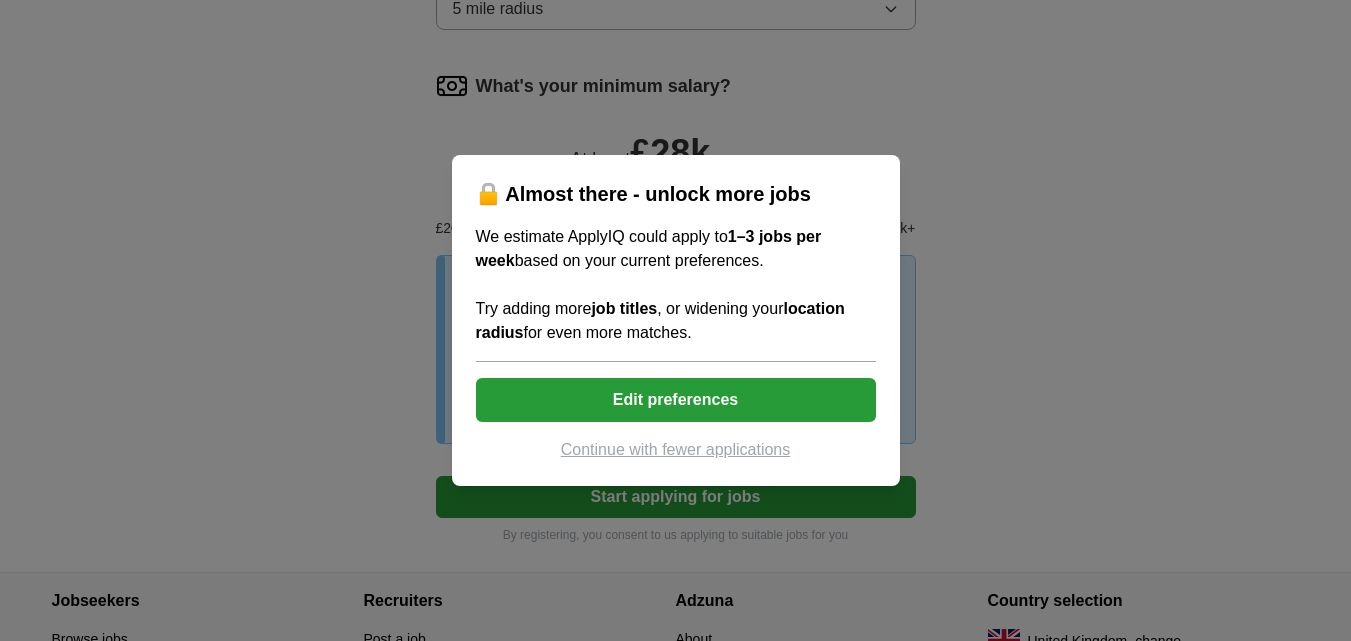 click on "Edit preferences" at bounding box center [676, 400] 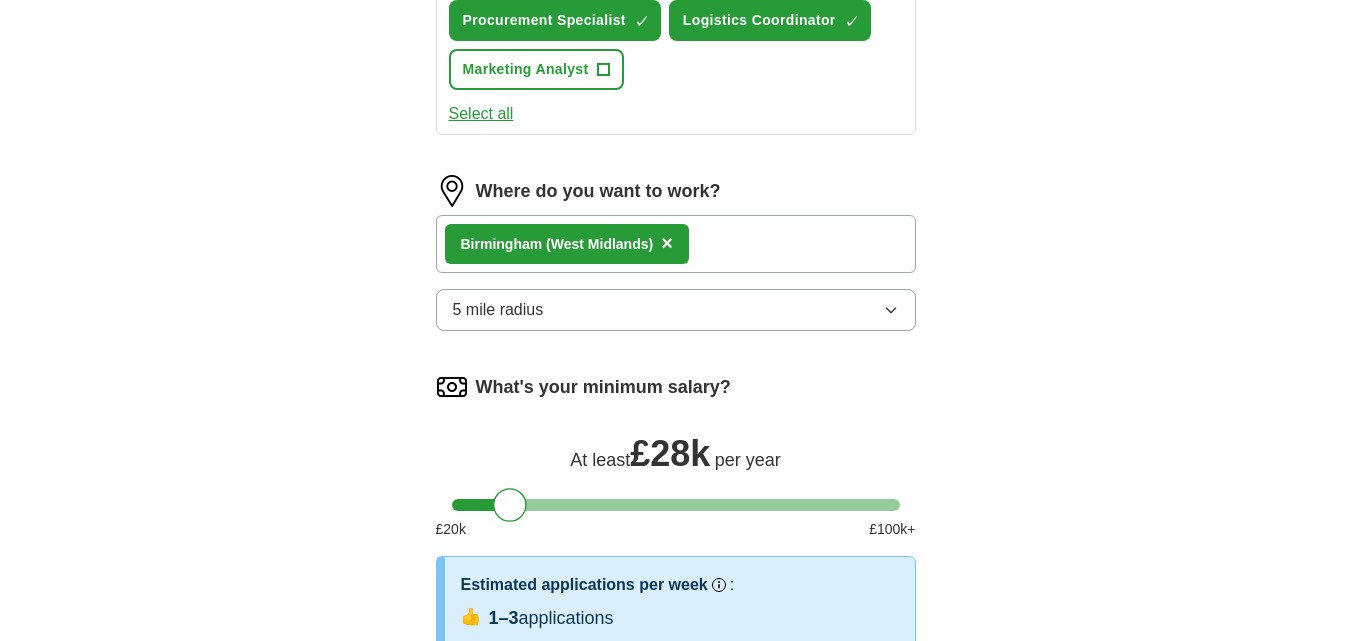 scroll, scrollTop: 900, scrollLeft: 0, axis: vertical 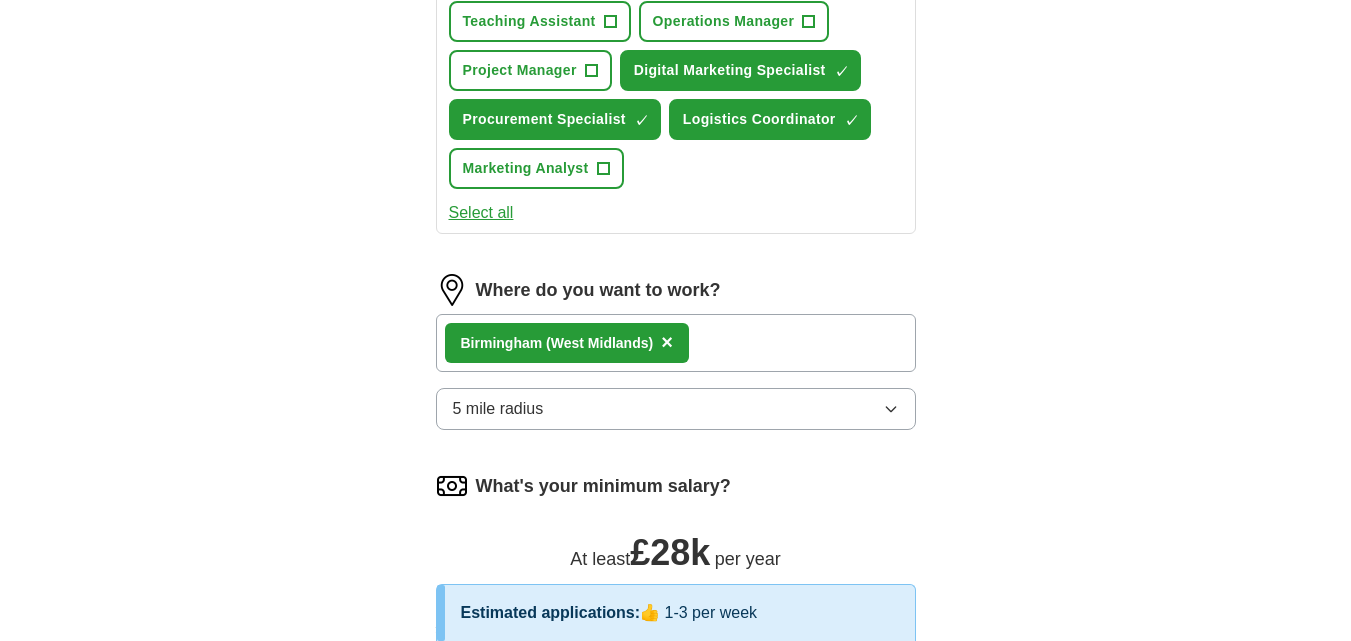 click on "5 mile radius" at bounding box center [498, 409] 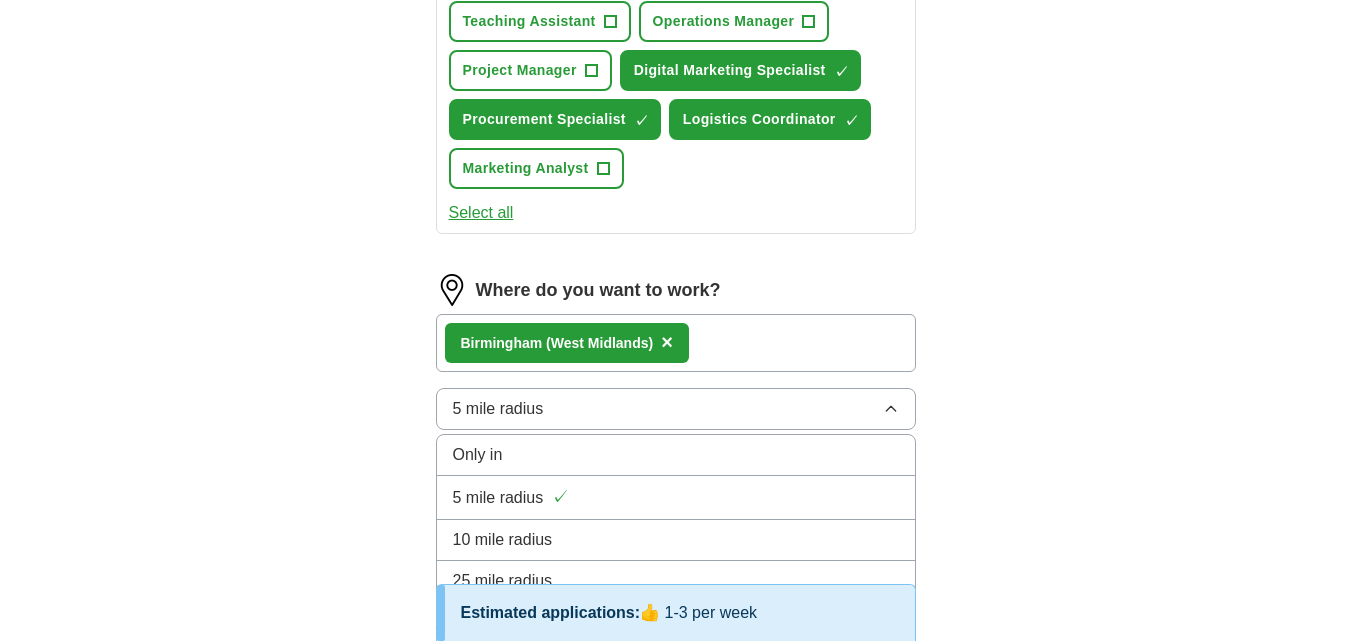 click on "10 mile radius" at bounding box center (503, 540) 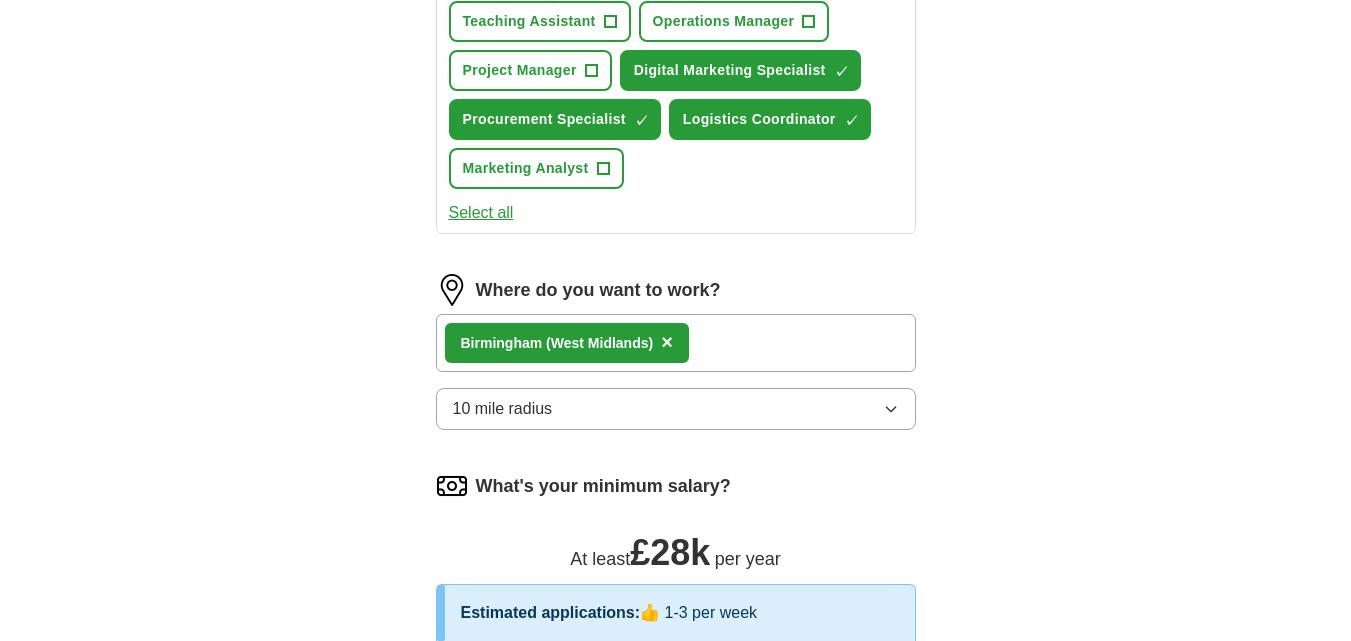 click on "ApplyIQ Let ApplyIQ do the hard work of searching and applying for jobs. Just tell us what you're looking for, and we'll do the rest. Select a CV [FIRST] [LAST] Resume.pdf [DATE], [TIME] Upload a different CV By uploading your CV you agree to our T&Cs and Privacy Notice . First Name ****** Last Name ******** What job are you looking for? Enter or select a minimum of 3 job titles (4-8 recommended) administrator ✓ × admin ✓ × Marketing Manager + Stock Control Analyst + Supply Chain Coordinator ✓ × Teaching Assistant + Operations Manager + Project Manager + Digital Marketing Specialist ✓ × Procurement Specialist ✓ × Logistics Coordinator ✓ × Marketing Analyst + Select all Where do you want to work? Birmingham (West Midlands) × 10 mile radius What's your minimum salary? At least £ 28k per year £ 20 k £ 100 k+ Estimated applications per week Our best guess based on live jobs today, and others like you. : 👍 1–3 applications That's a good start! Try adding more" at bounding box center [676, 95] 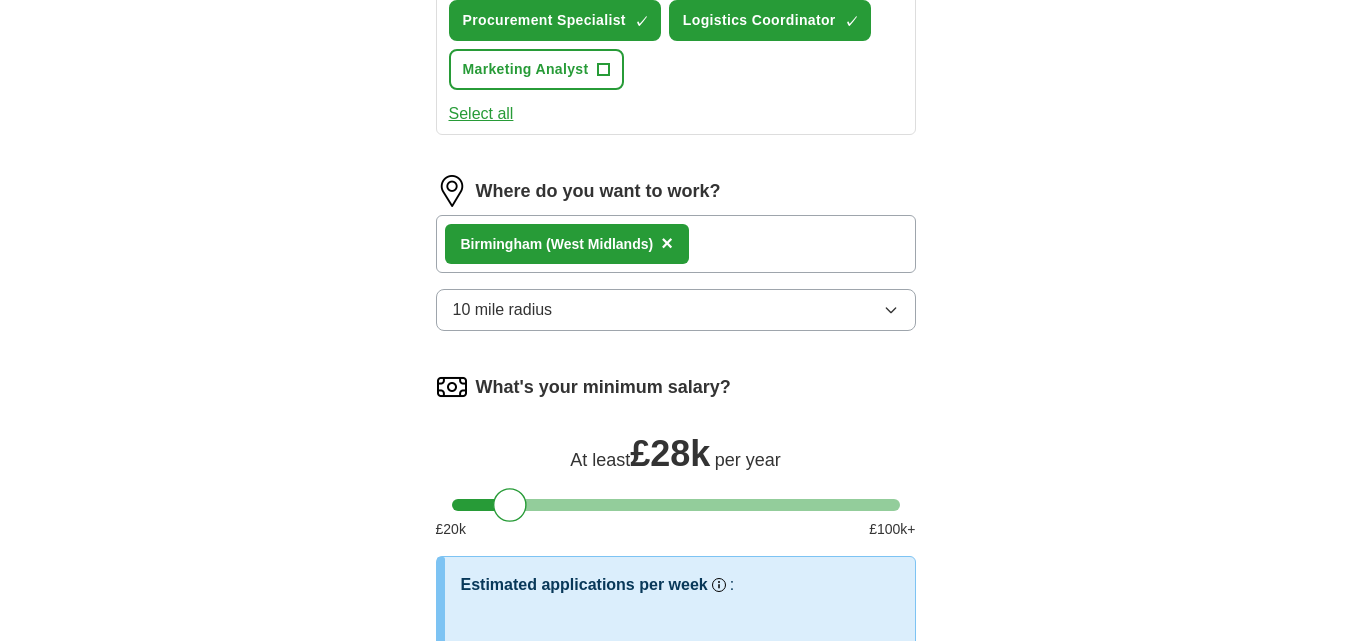 scroll, scrollTop: 1200, scrollLeft: 0, axis: vertical 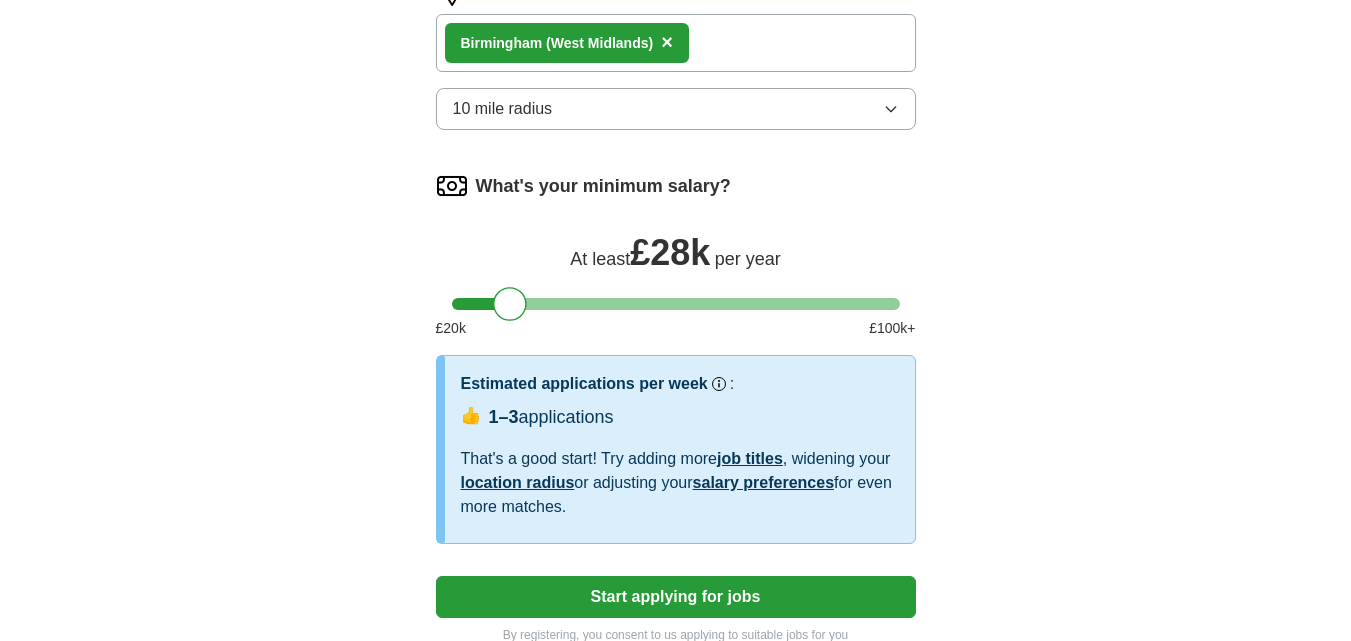 click on "Start applying for jobs" at bounding box center [676, 597] 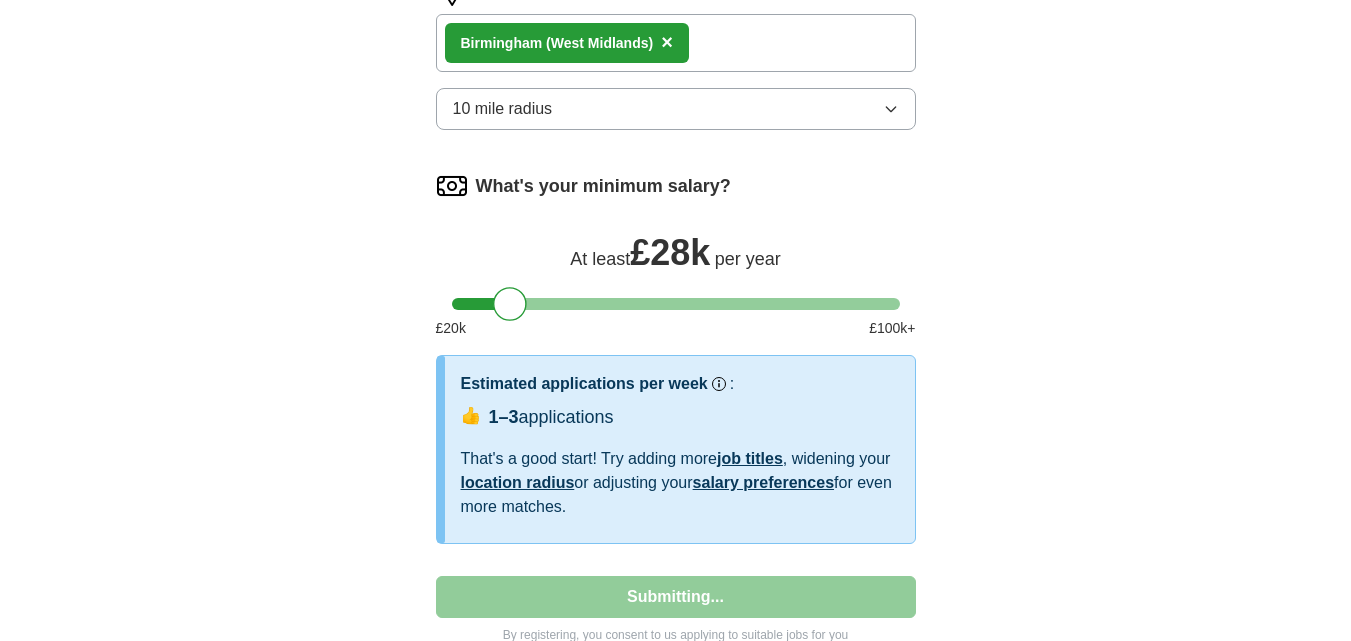 select on "**" 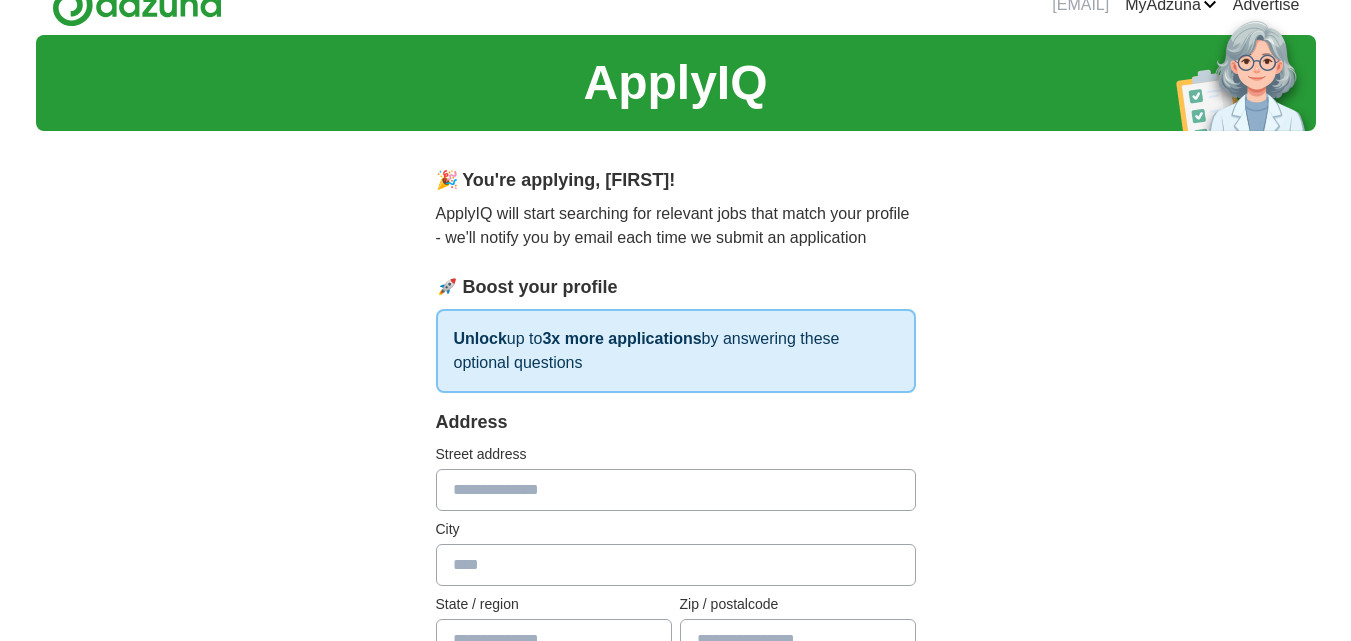 scroll, scrollTop: 133, scrollLeft: 0, axis: vertical 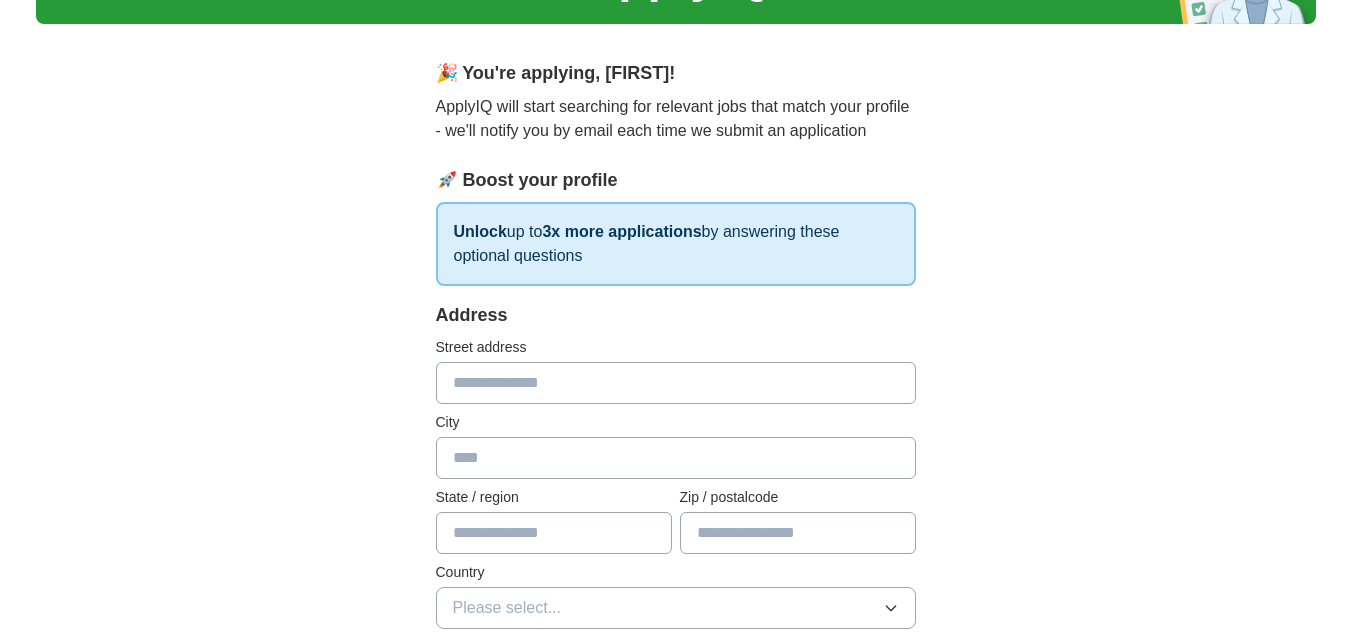 click at bounding box center (676, 383) 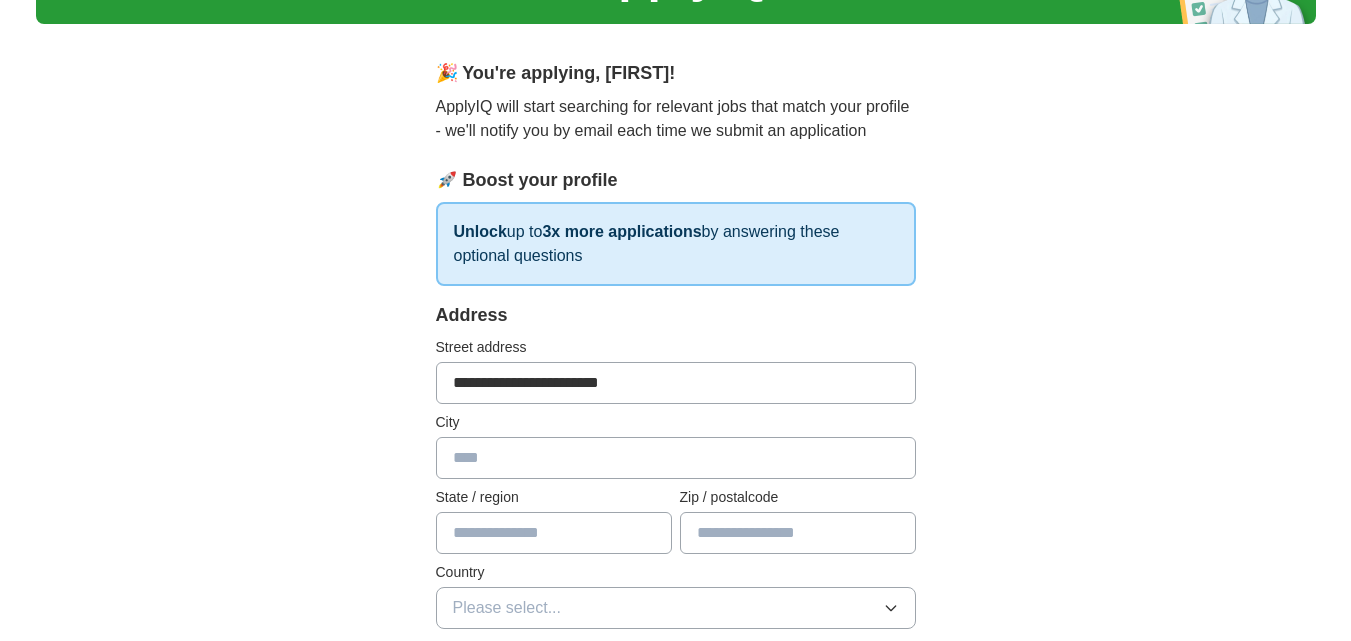 type on "**********" 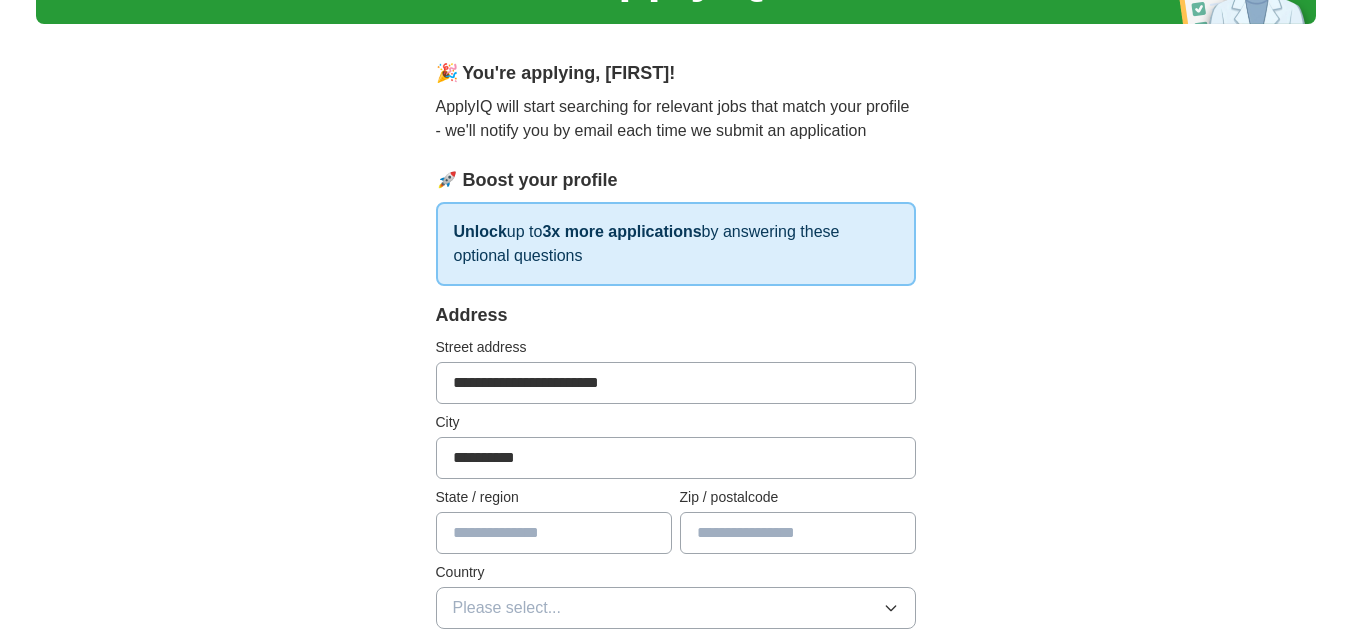 type on "*******" 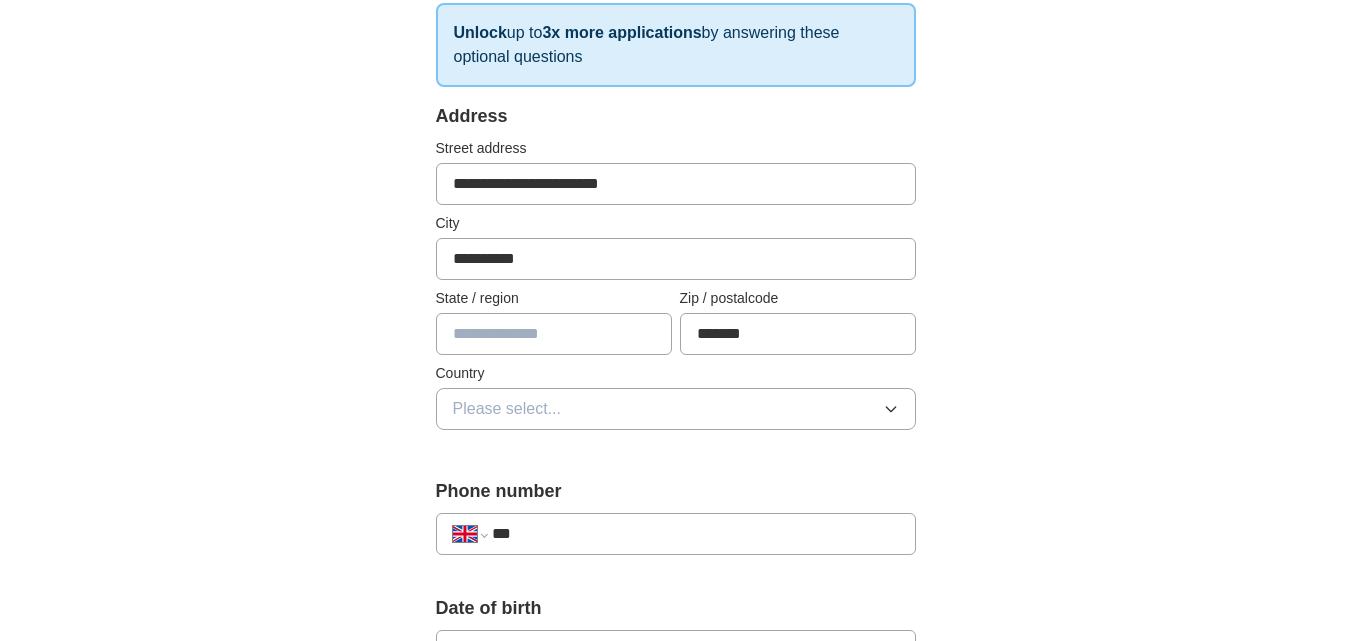 scroll, scrollTop: 333, scrollLeft: 0, axis: vertical 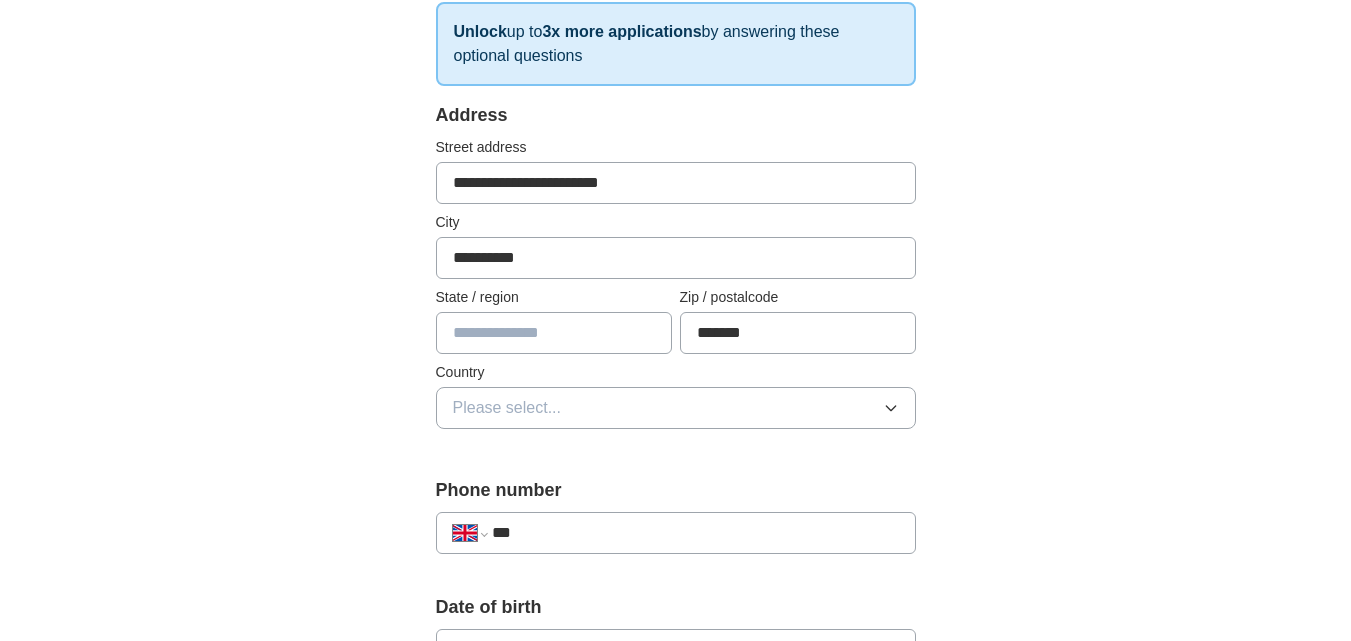 click at bounding box center [554, 333] 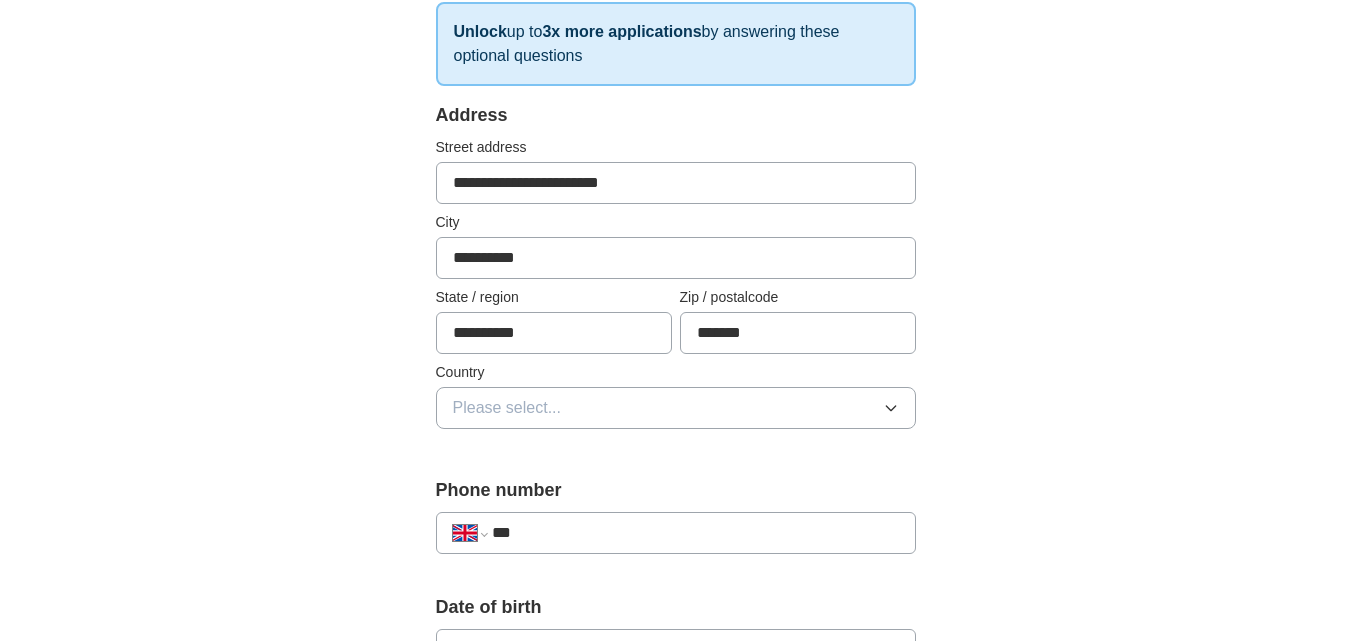 type on "**********" 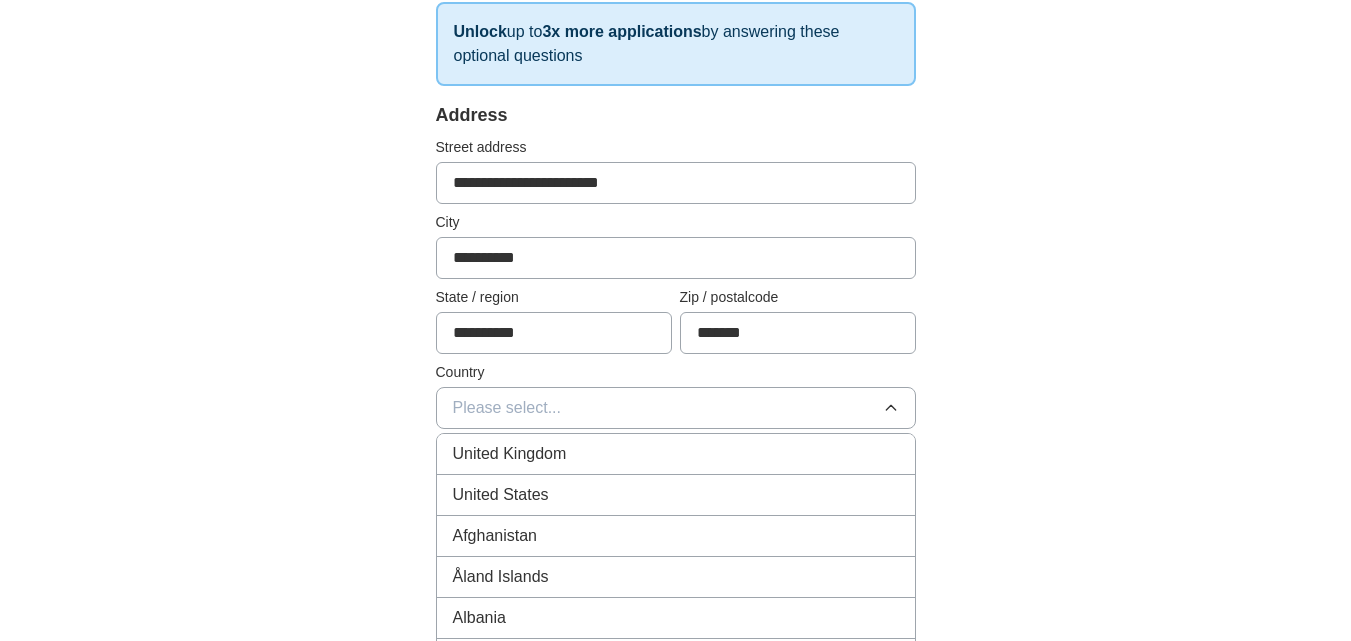 click on "United Kingdom" at bounding box center [510, 454] 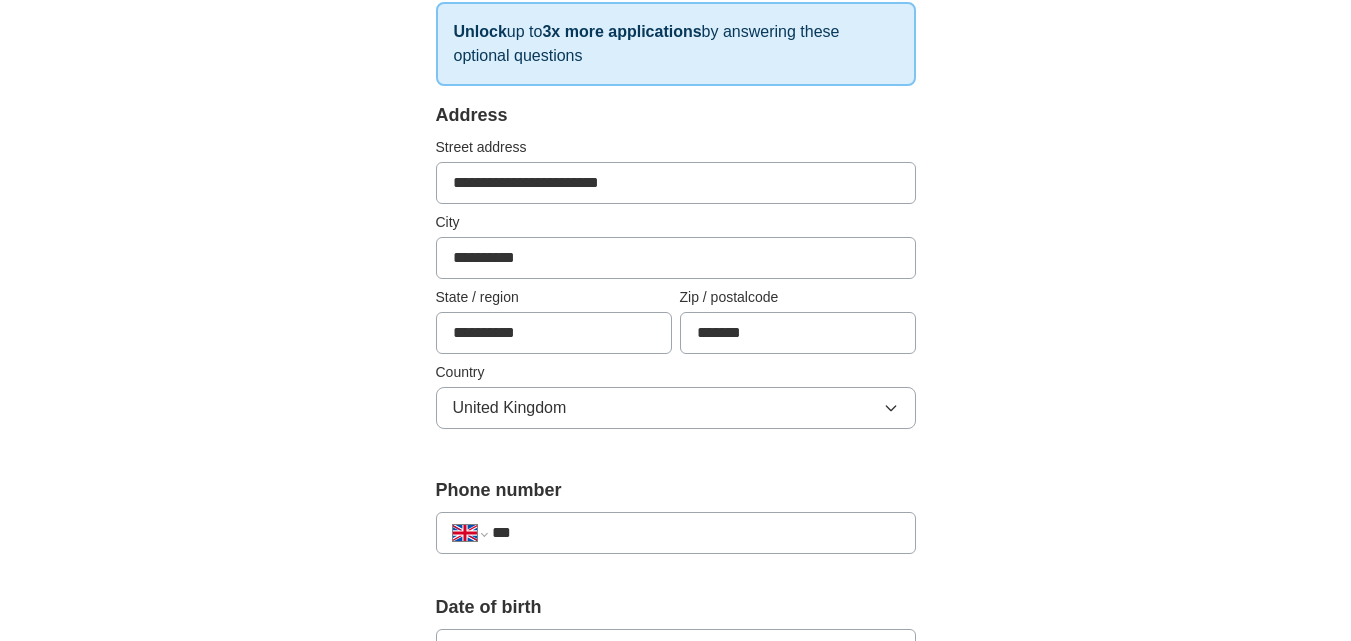drag, startPoint x: 565, startPoint y: 337, endPoint x: 389, endPoint y: 337, distance: 176 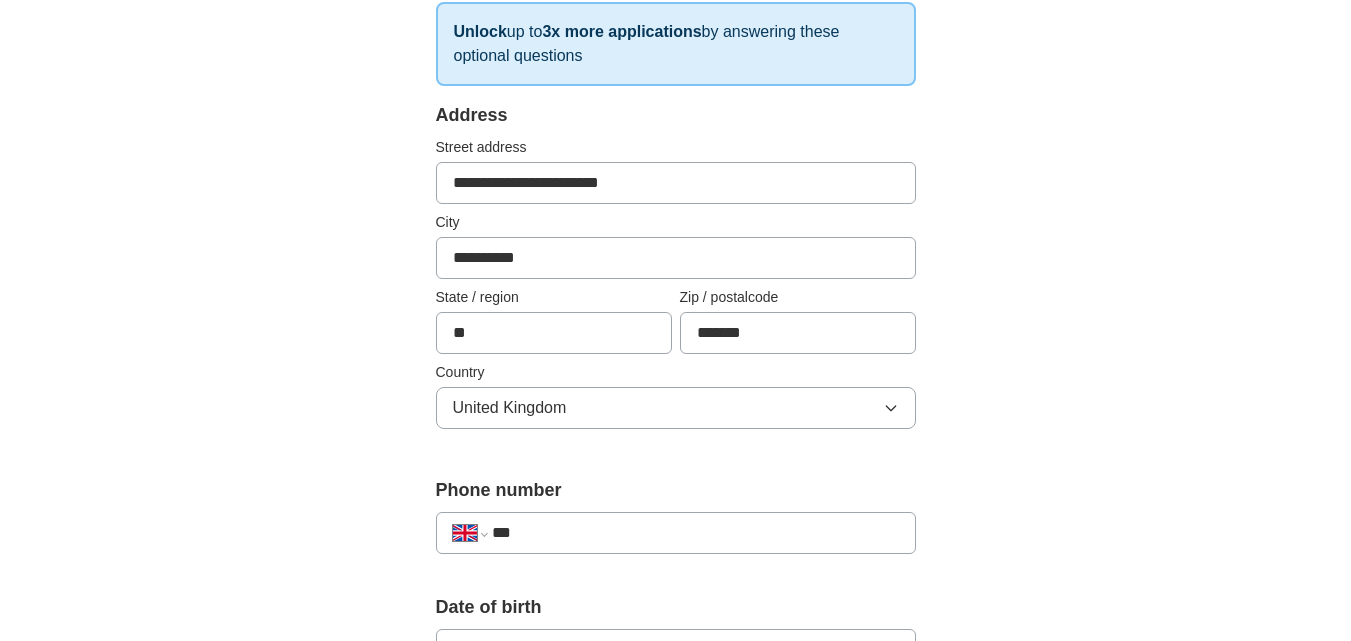 type on "**********" 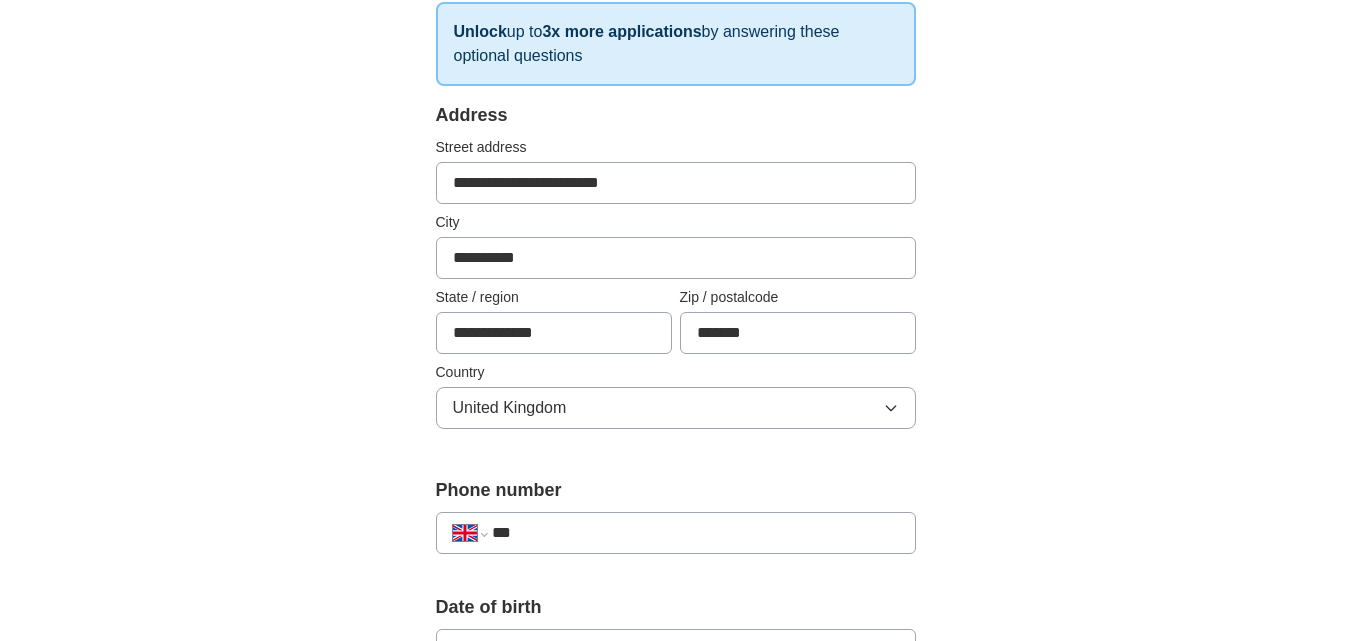 click on "**********" at bounding box center [676, 625] 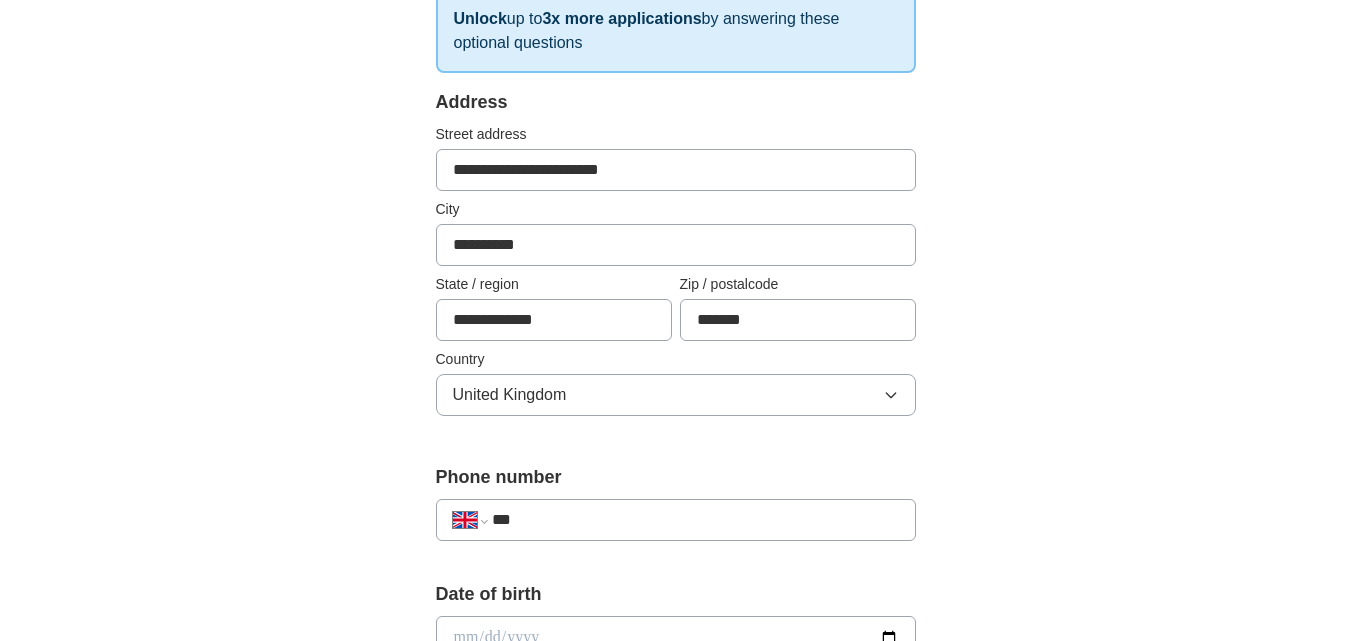 scroll, scrollTop: 633, scrollLeft: 0, axis: vertical 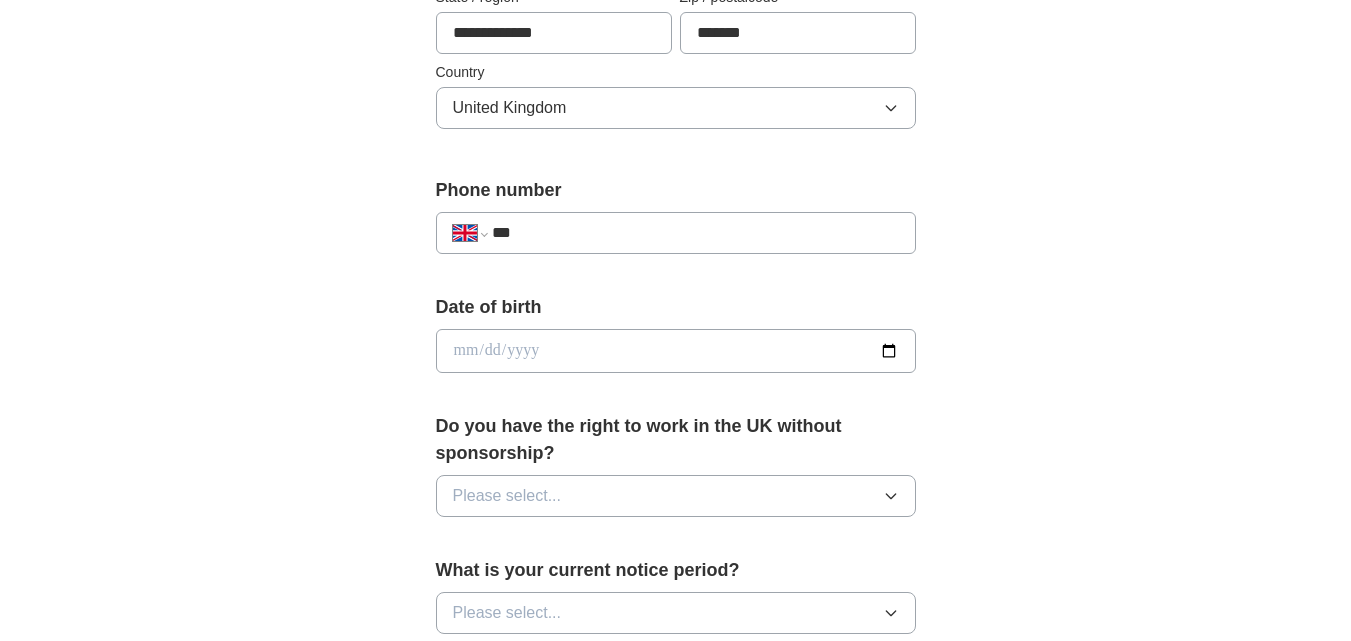 click on "***" at bounding box center [695, 233] 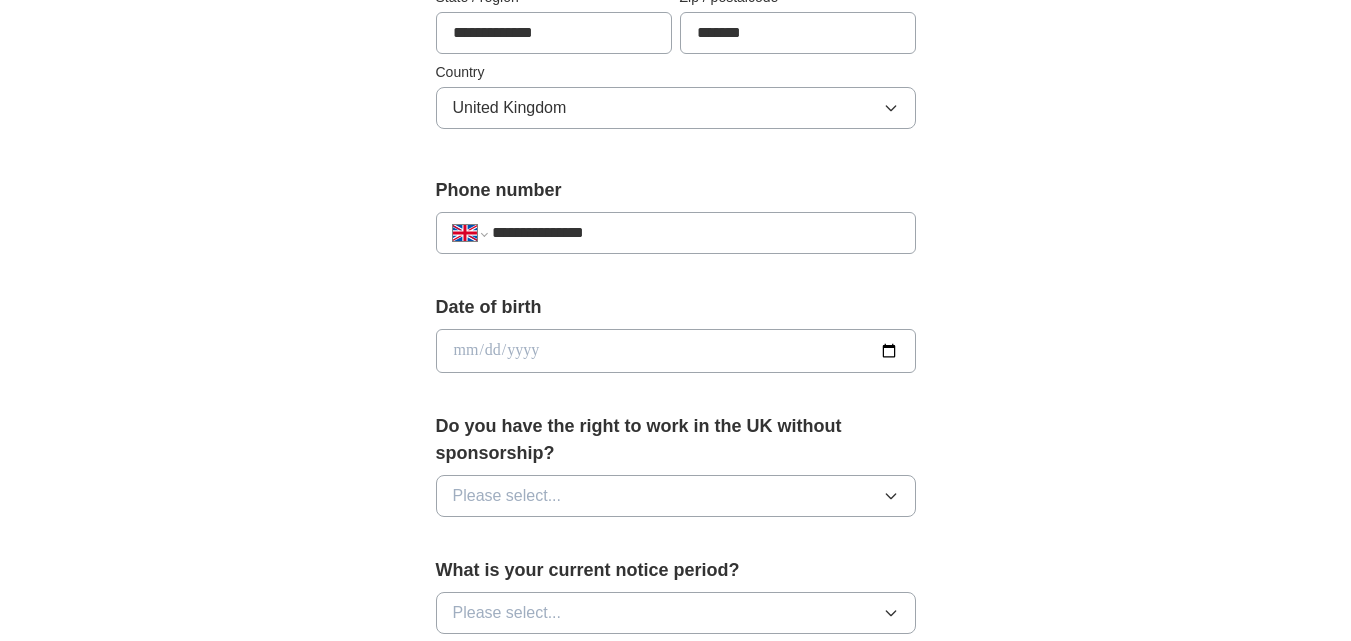 type on "**********" 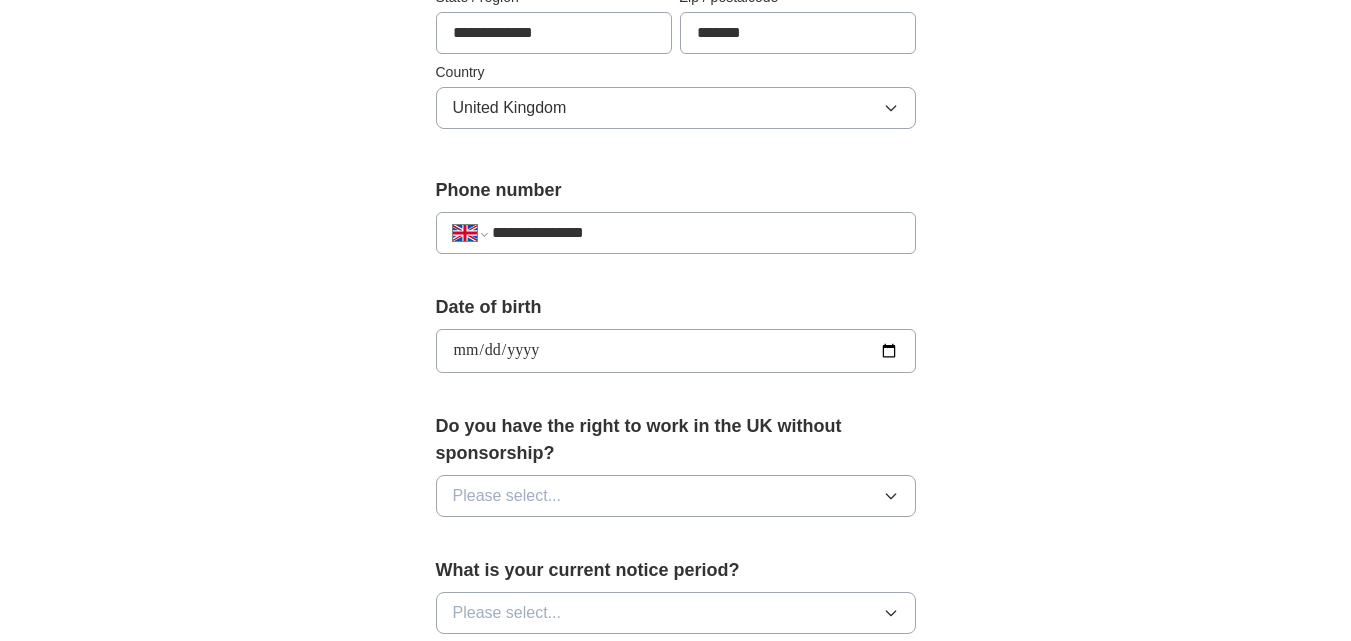 type on "**********" 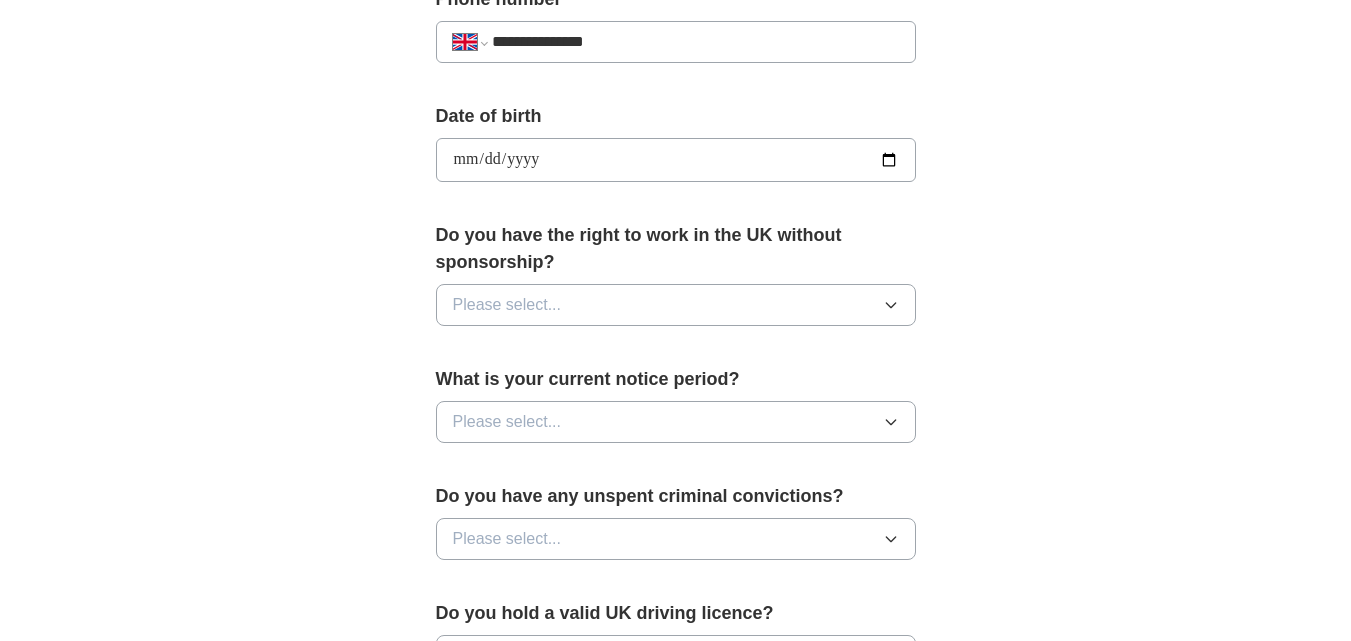 scroll, scrollTop: 833, scrollLeft: 0, axis: vertical 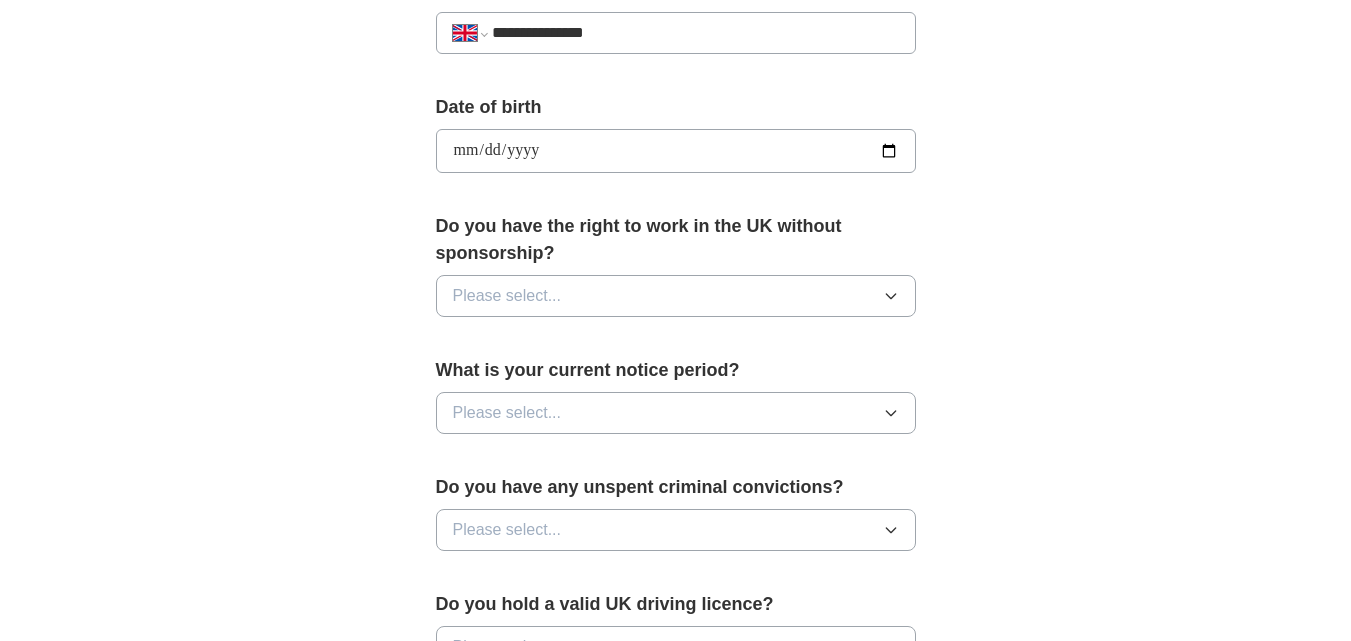 click on "Please select..." at bounding box center (676, 296) 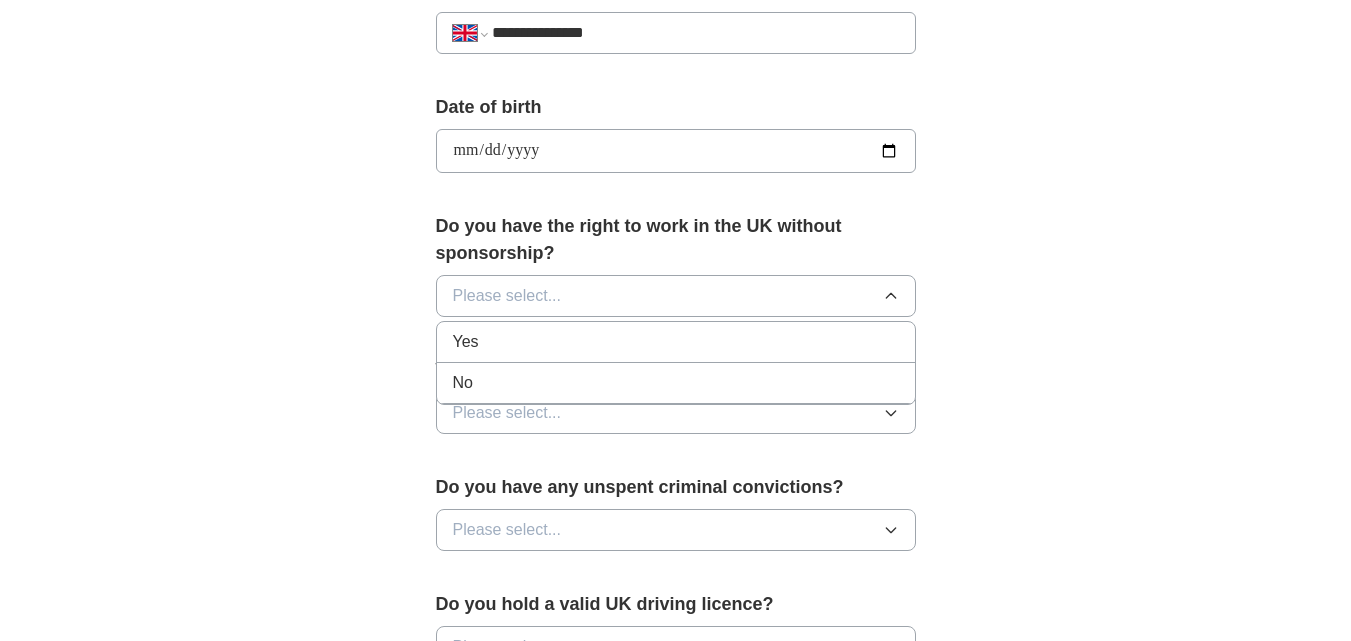 click on "Yes" at bounding box center (676, 342) 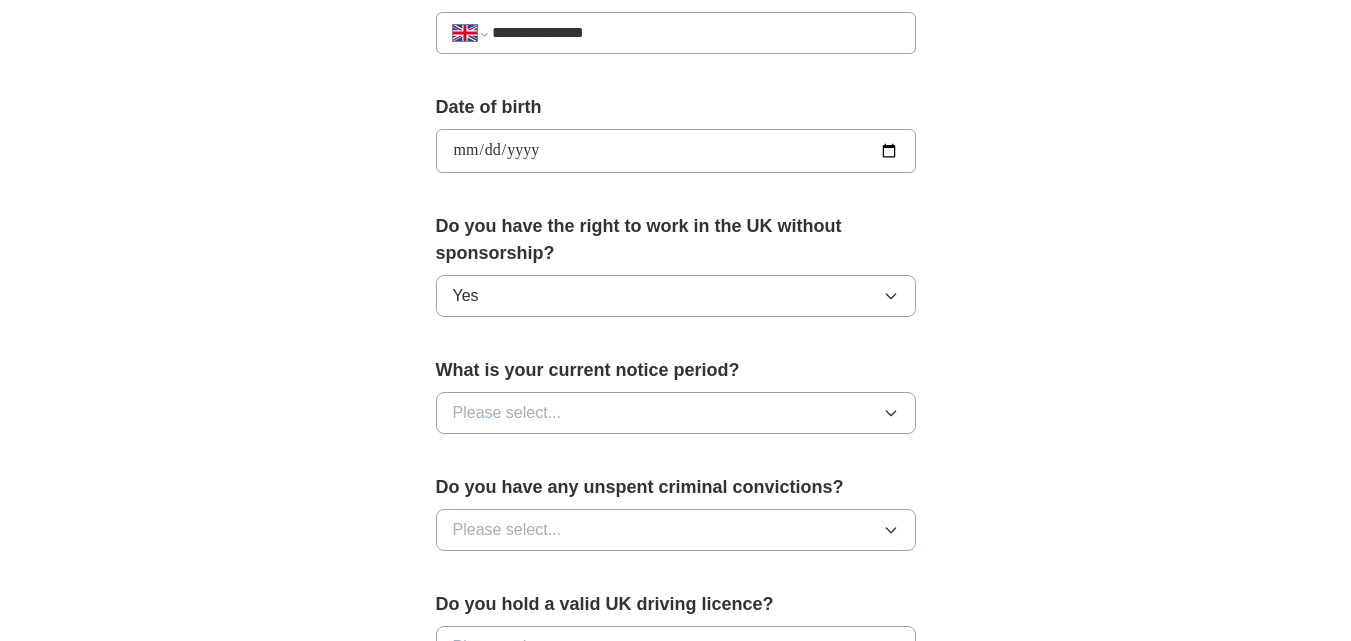 click on "Please select..." at bounding box center (676, 413) 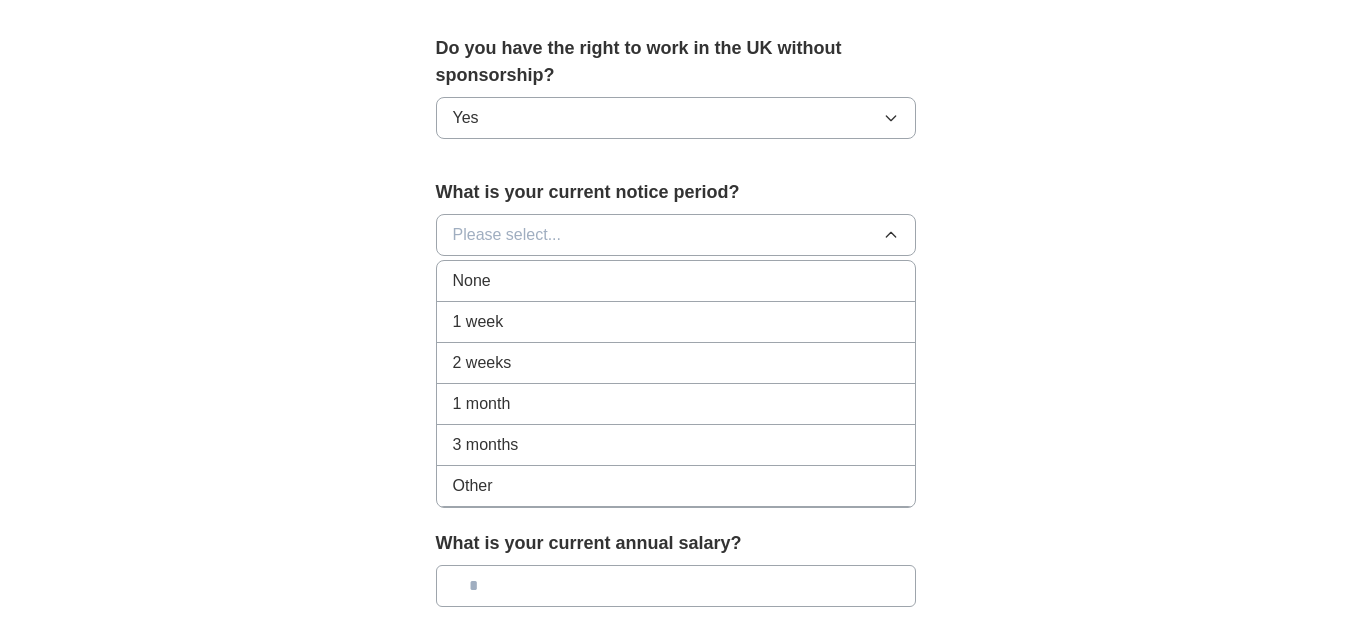 scroll, scrollTop: 1033, scrollLeft: 0, axis: vertical 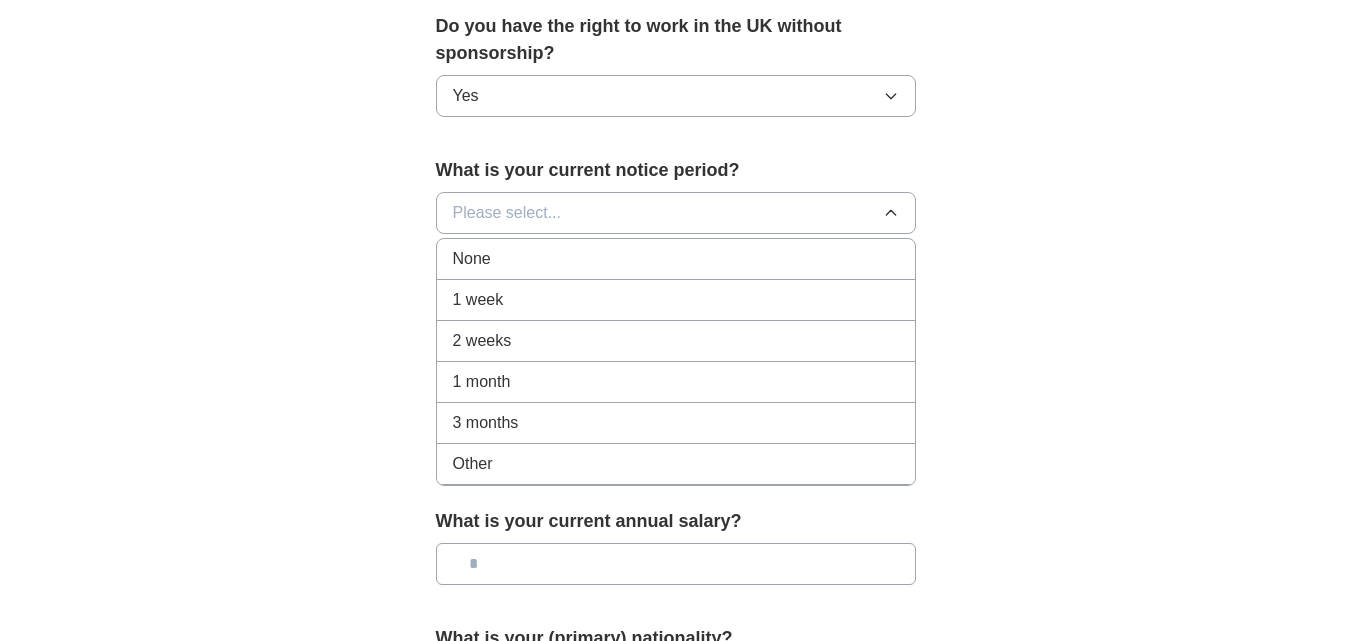 click on "Other" at bounding box center [473, 464] 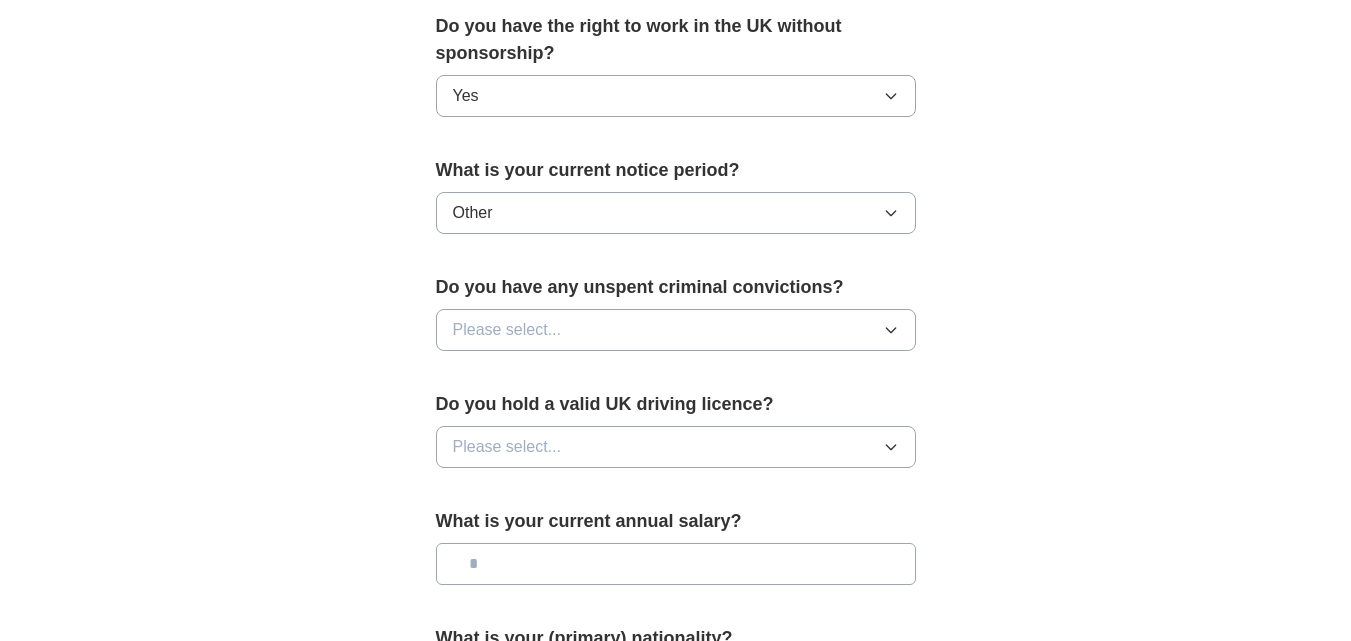 click on "Other" at bounding box center (676, 213) 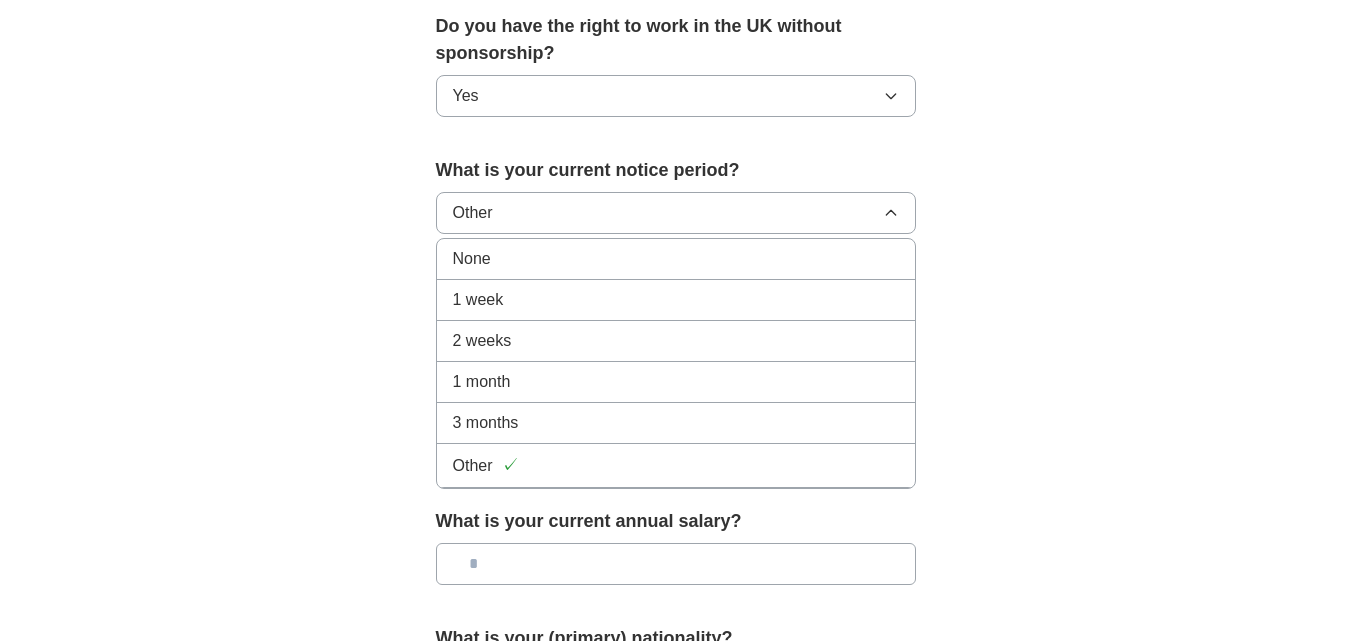 click on "None" at bounding box center (676, 259) 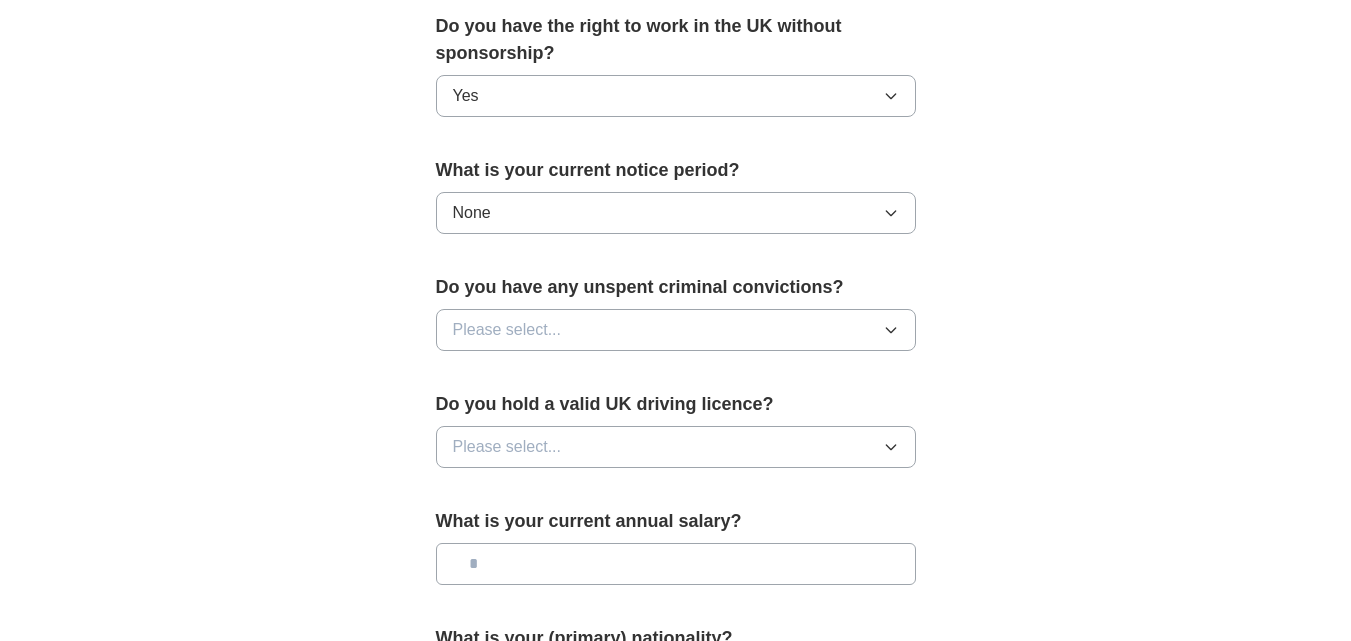 click on "Please select..." at bounding box center (676, 330) 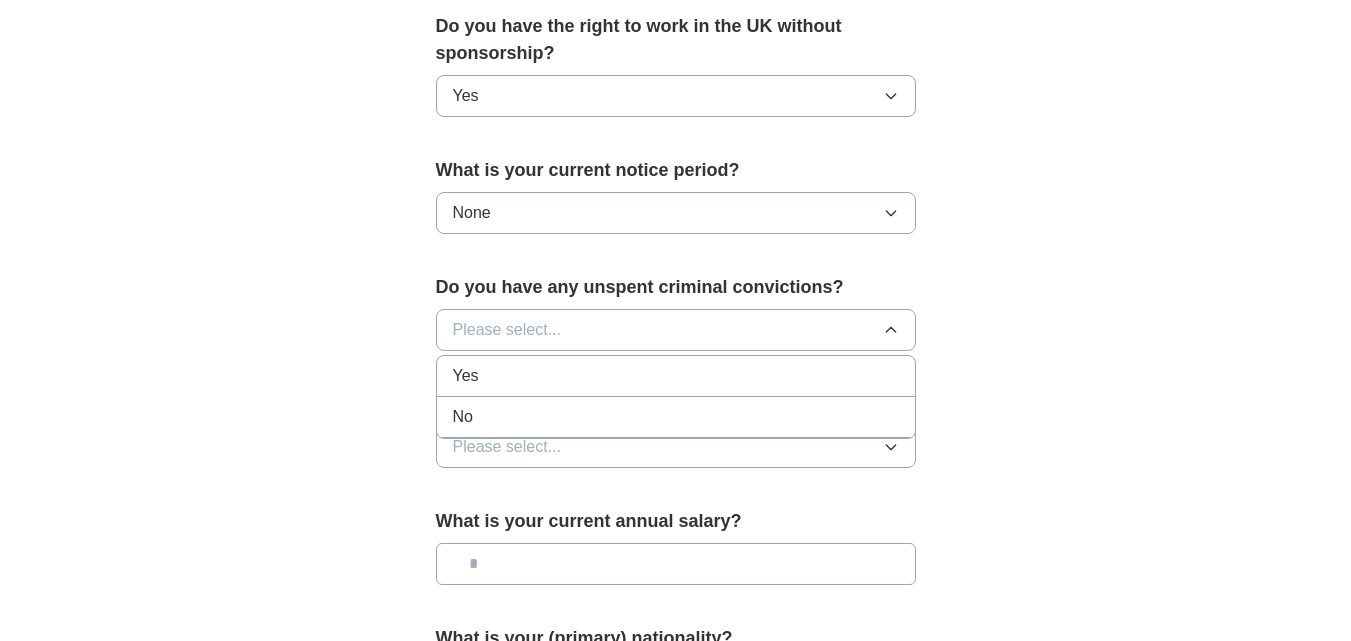 click on "No" at bounding box center [463, 417] 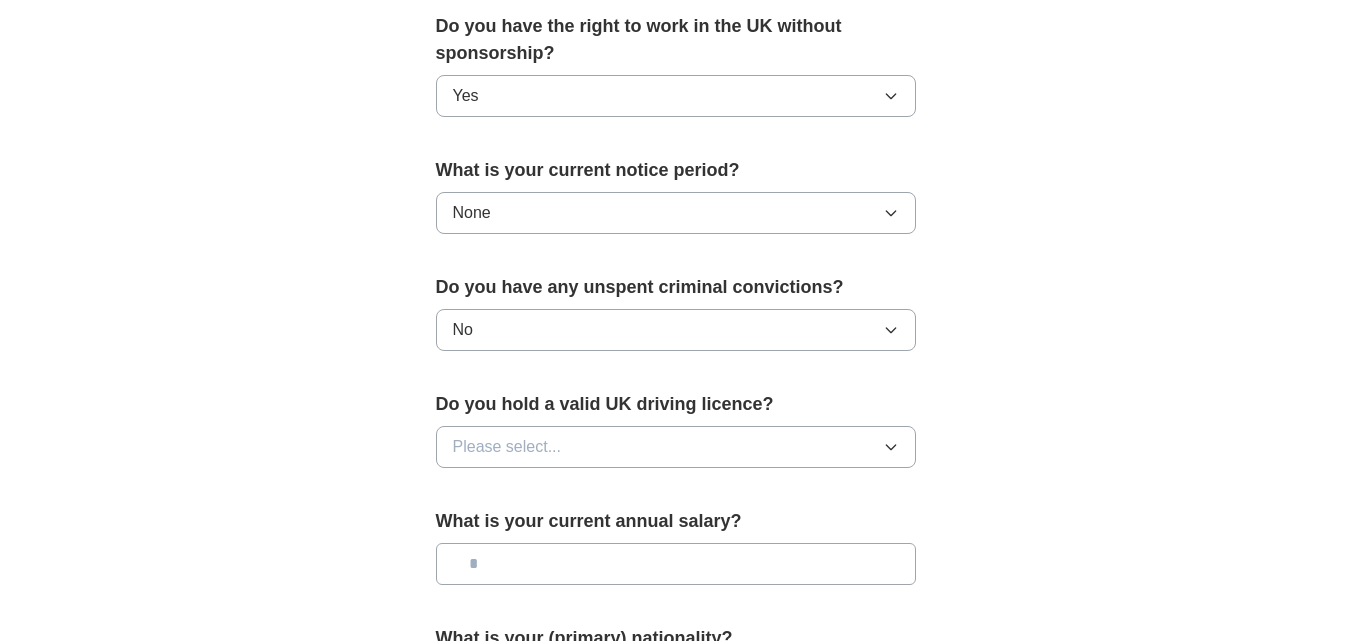 click on "**********" at bounding box center (676, -19) 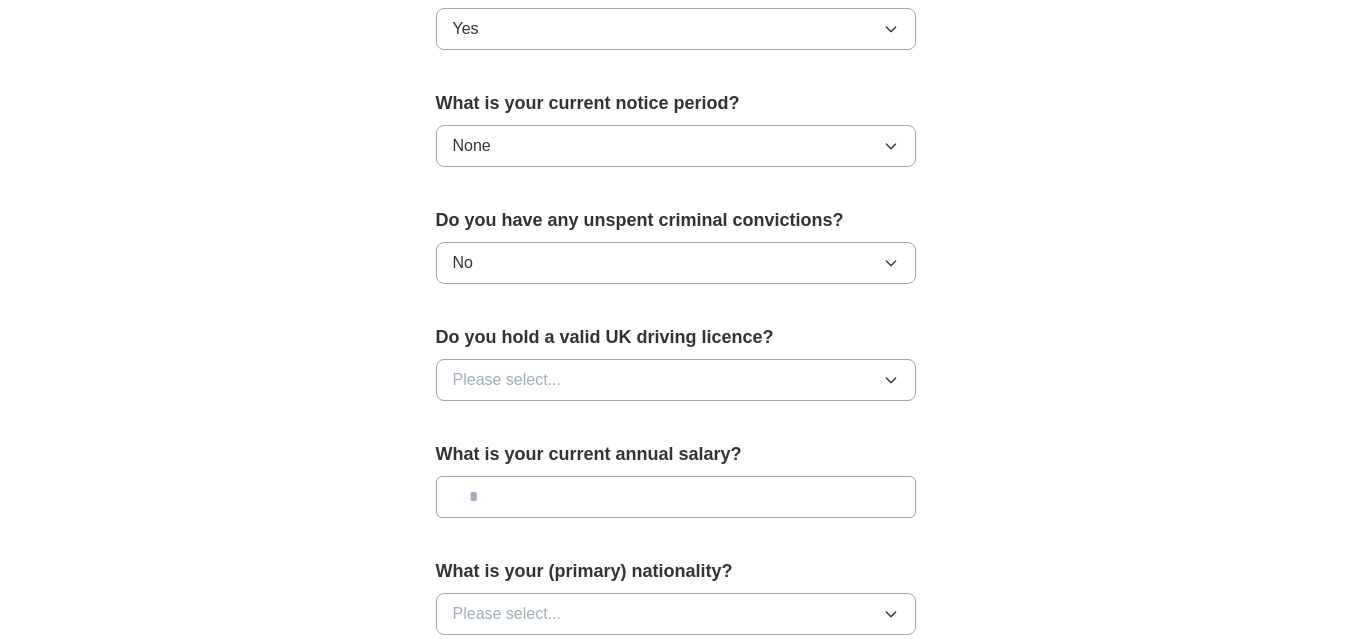 scroll, scrollTop: 1233, scrollLeft: 0, axis: vertical 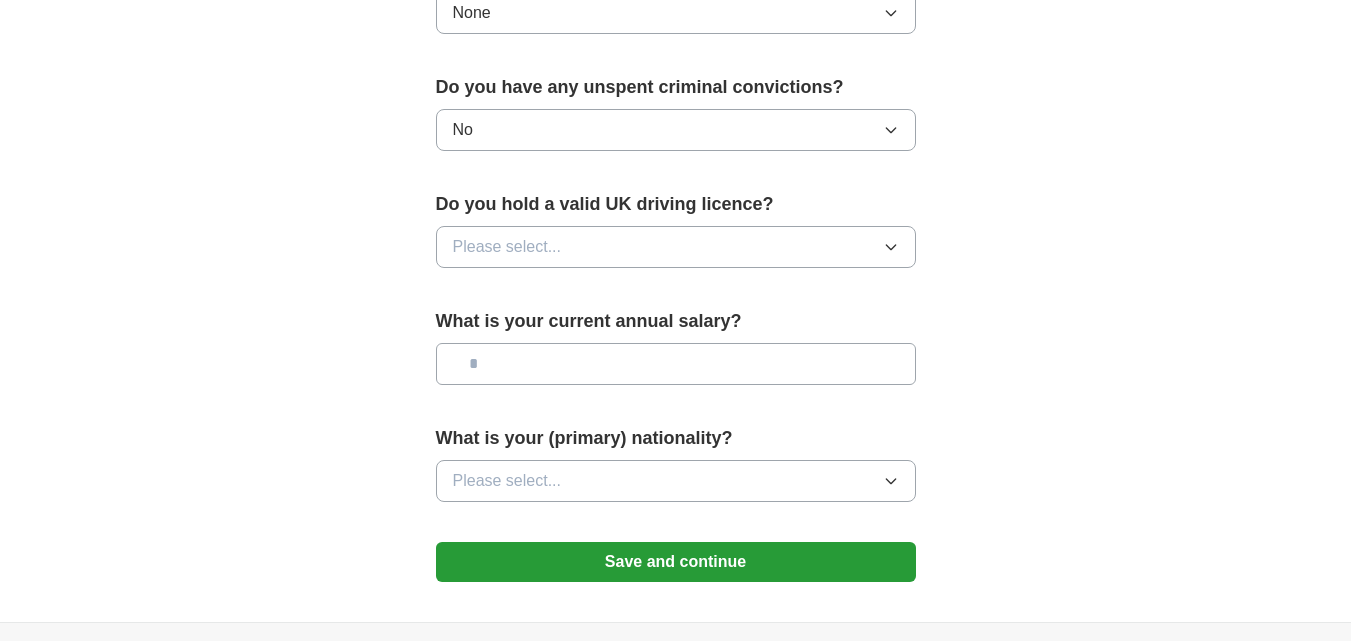 click on "Please select..." at bounding box center [676, 247] 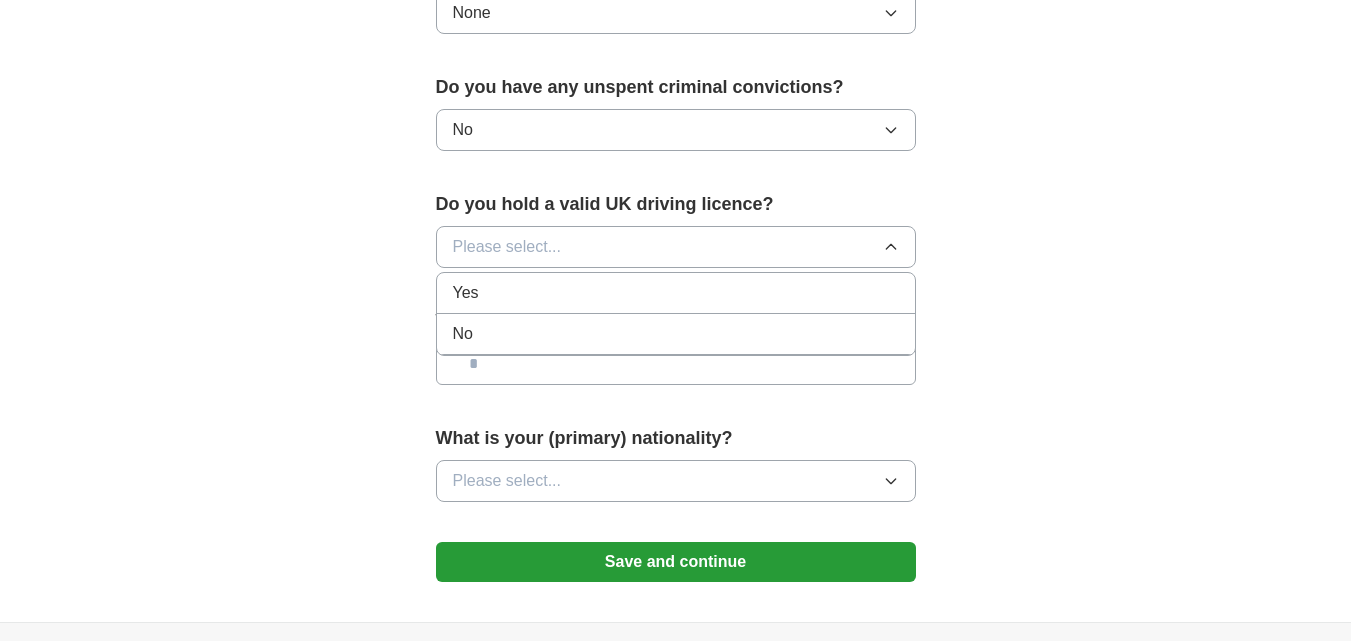 click on "No" at bounding box center (463, 334) 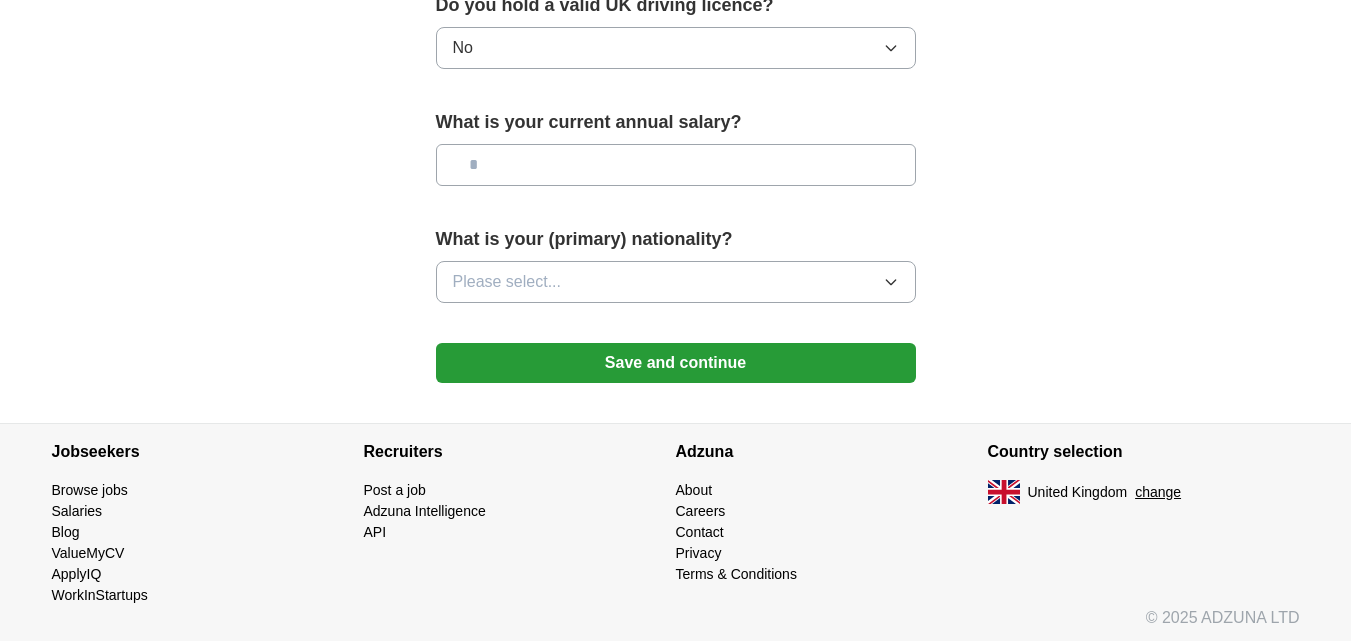 scroll, scrollTop: 1433, scrollLeft: 0, axis: vertical 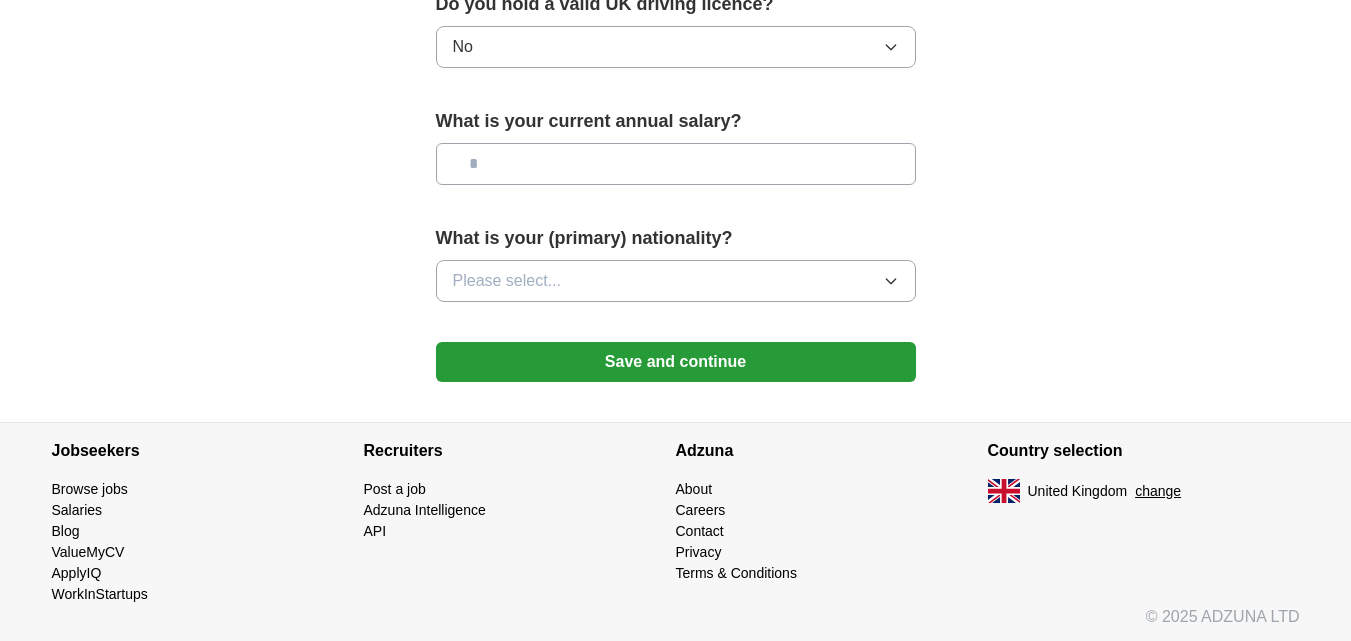 click at bounding box center [676, 164] 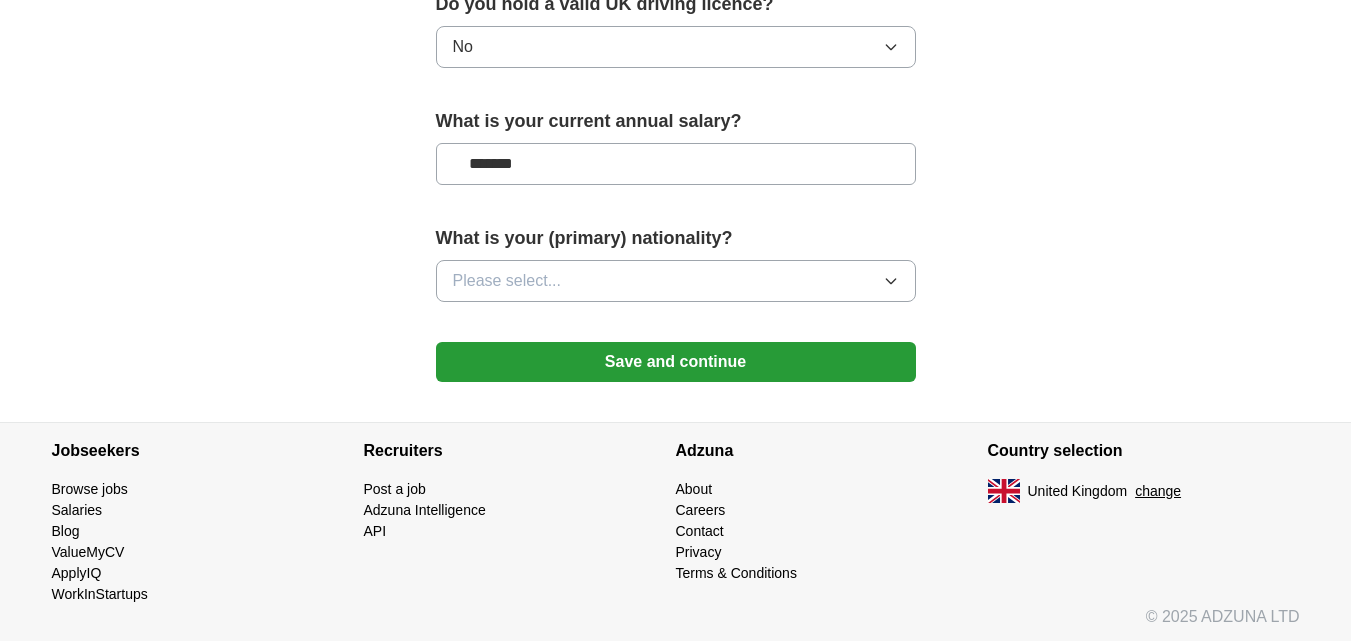 type on "*******" 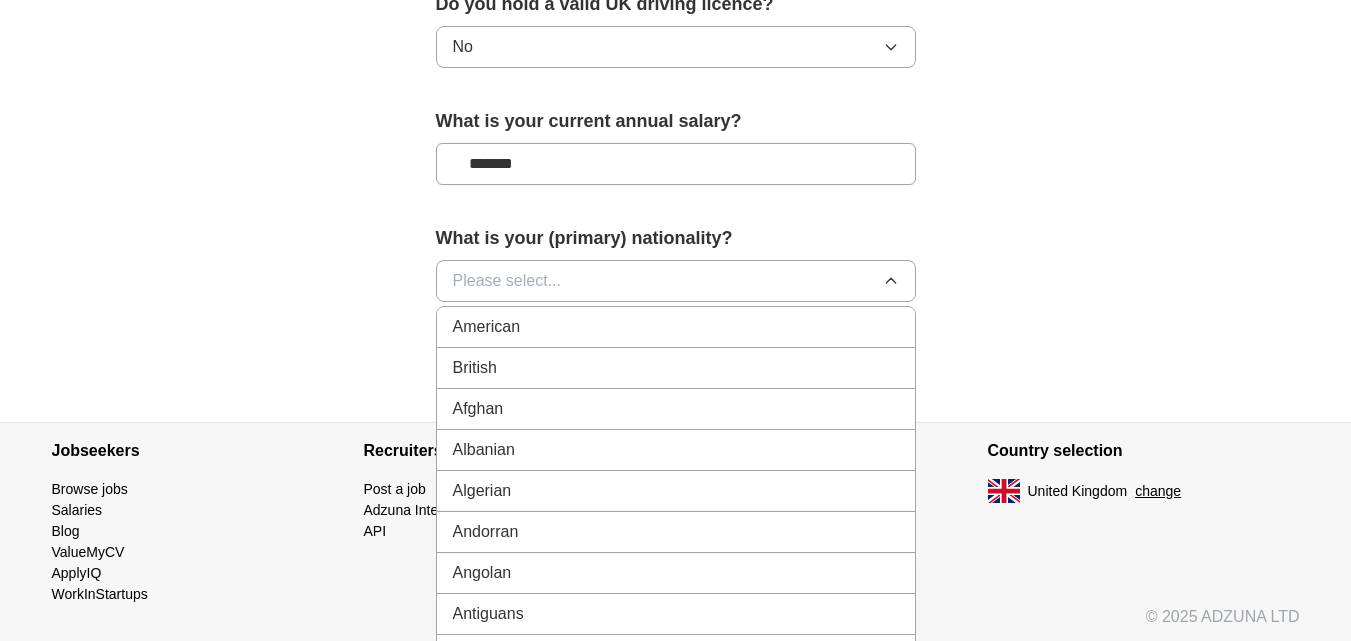 type 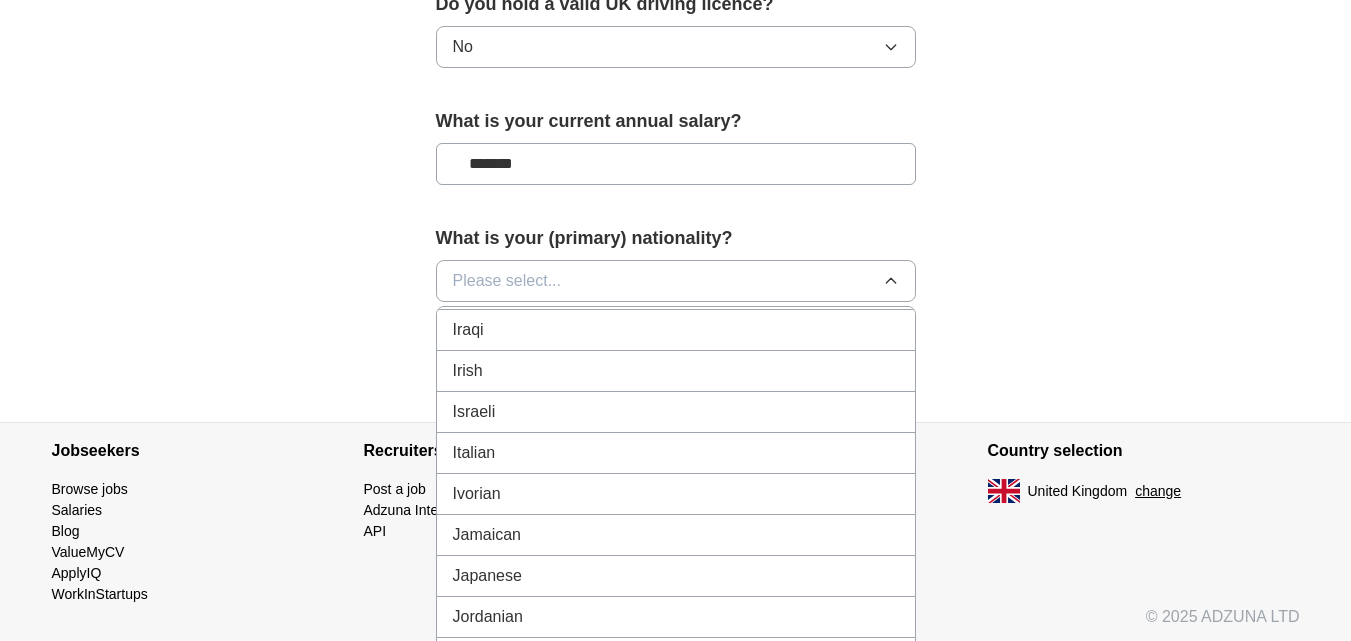 scroll, scrollTop: 3300, scrollLeft: 0, axis: vertical 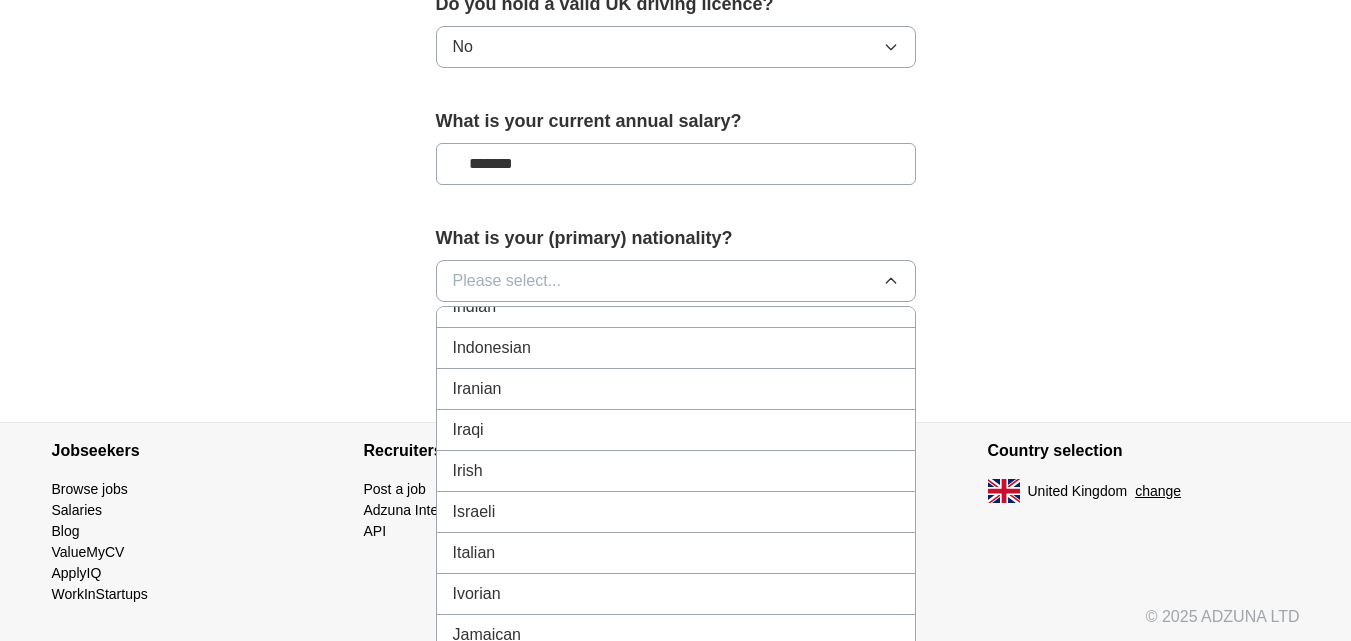 click on "Iranian" at bounding box center (676, 389) 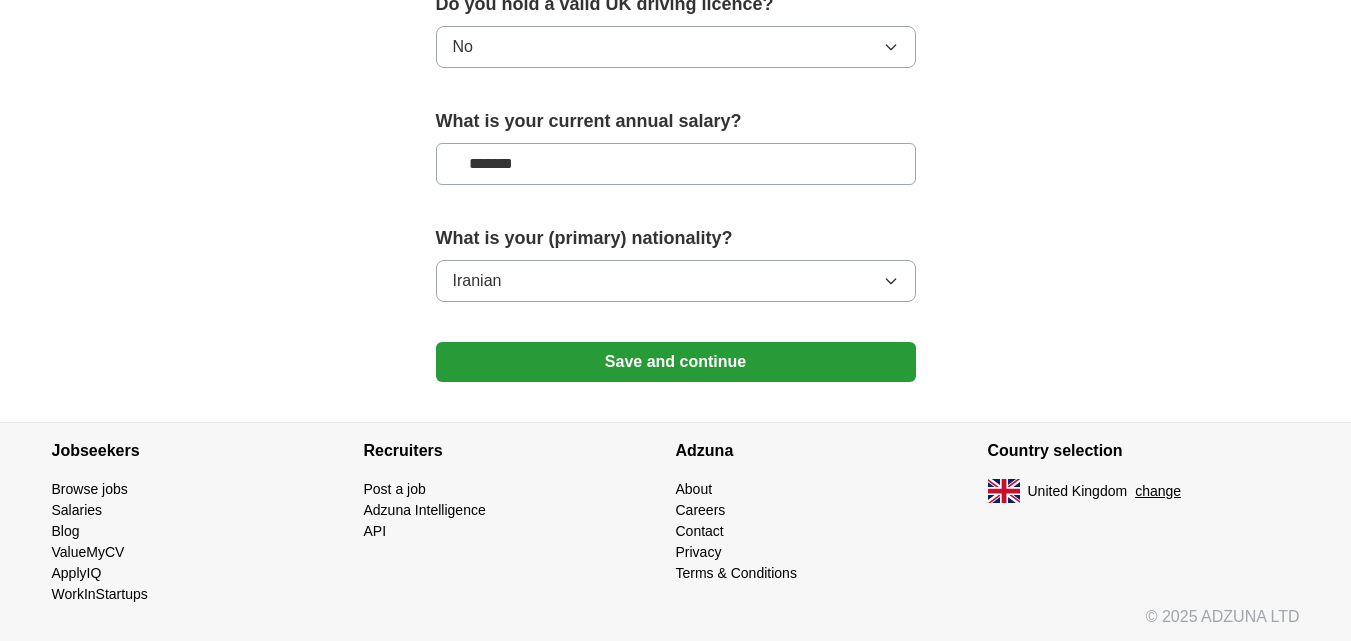 click on "Save and continue" at bounding box center (676, 362) 